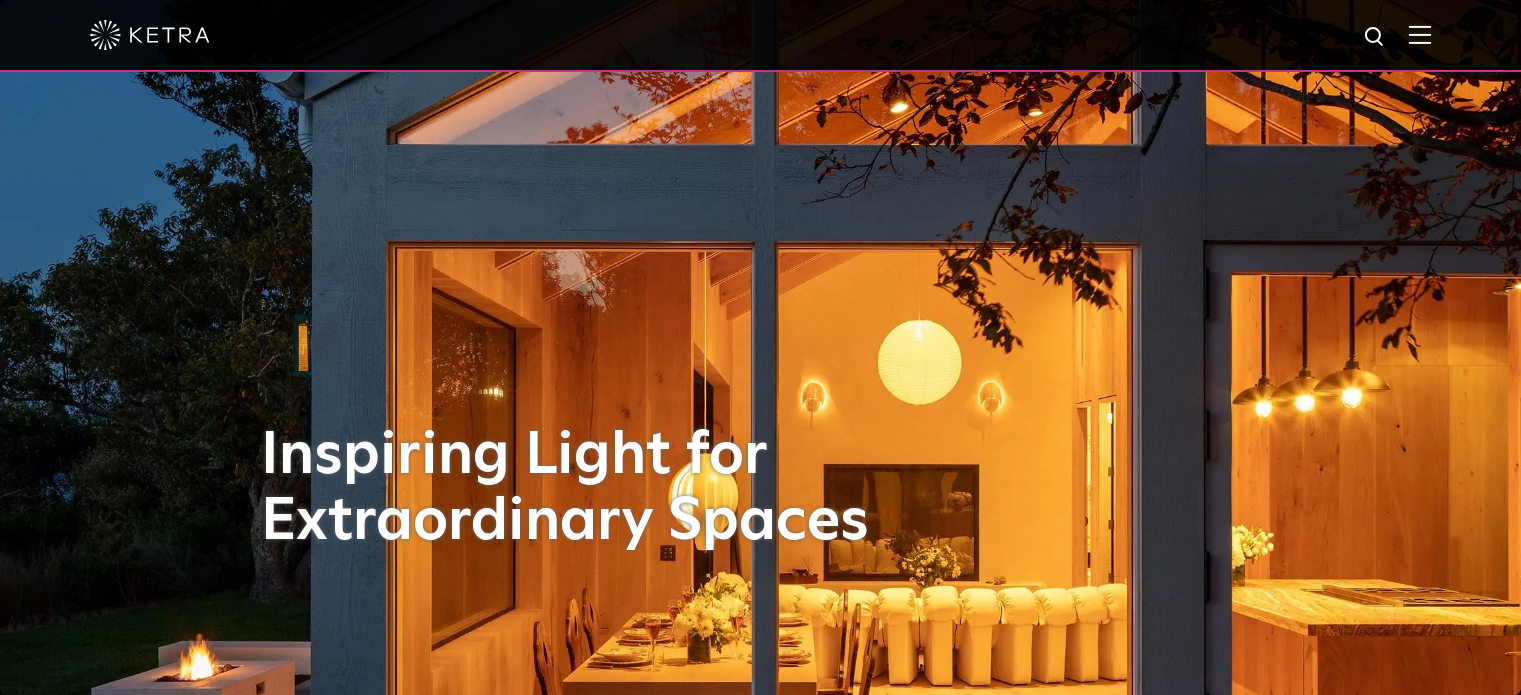 scroll, scrollTop: 0, scrollLeft: 0, axis: both 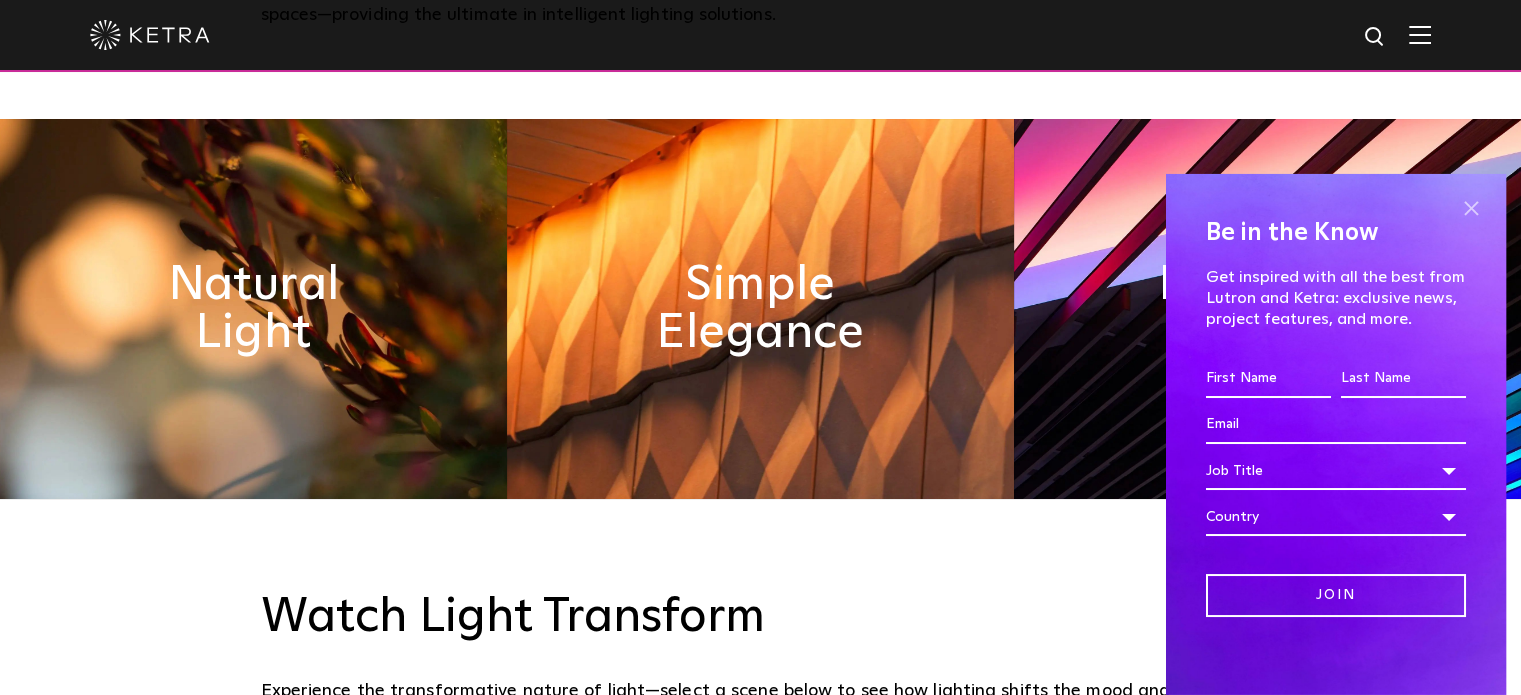 drag, startPoint x: 1452, startPoint y: 208, endPoint x: 1249, endPoint y: 339, distance: 241.59885 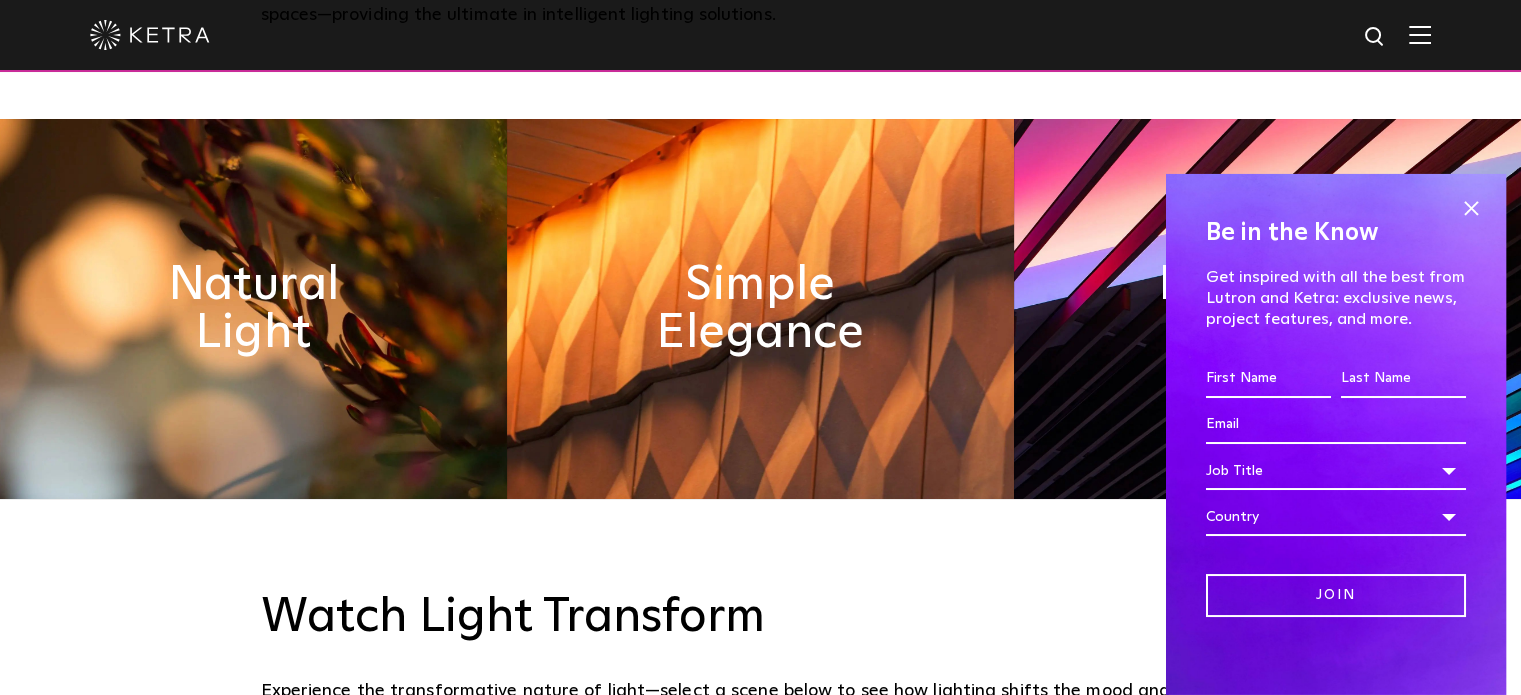 click at bounding box center [1471, 209] 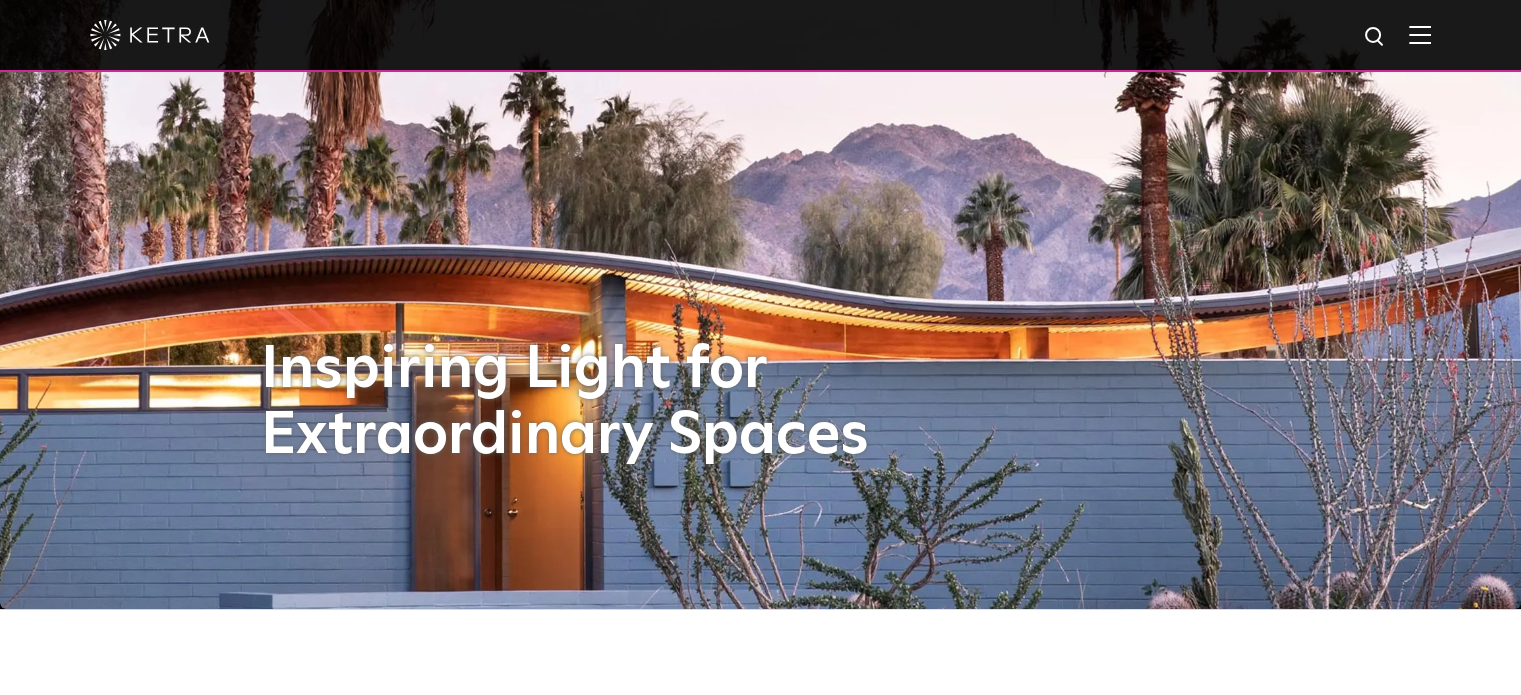 scroll, scrollTop: 0, scrollLeft: 0, axis: both 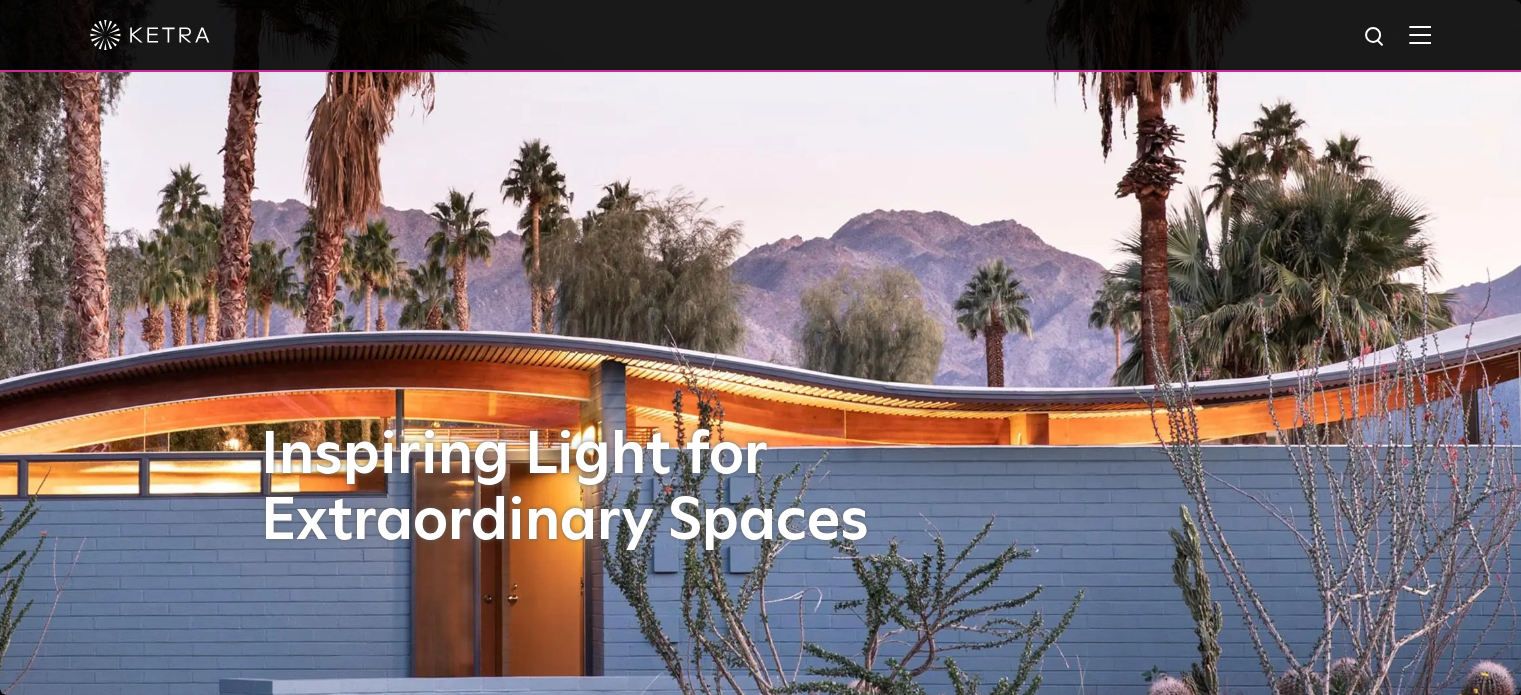 click at bounding box center [1420, 34] 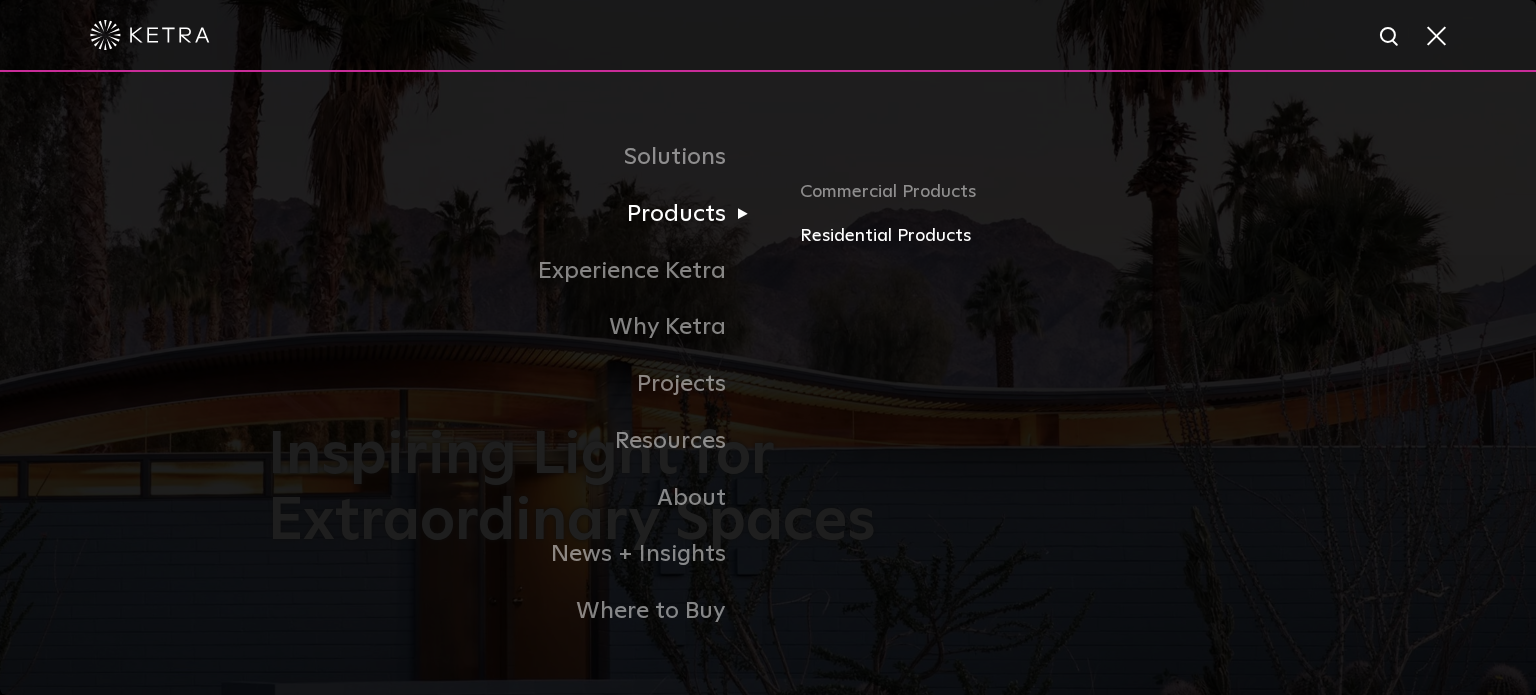 click on "Residential Products" at bounding box center [1034, 236] 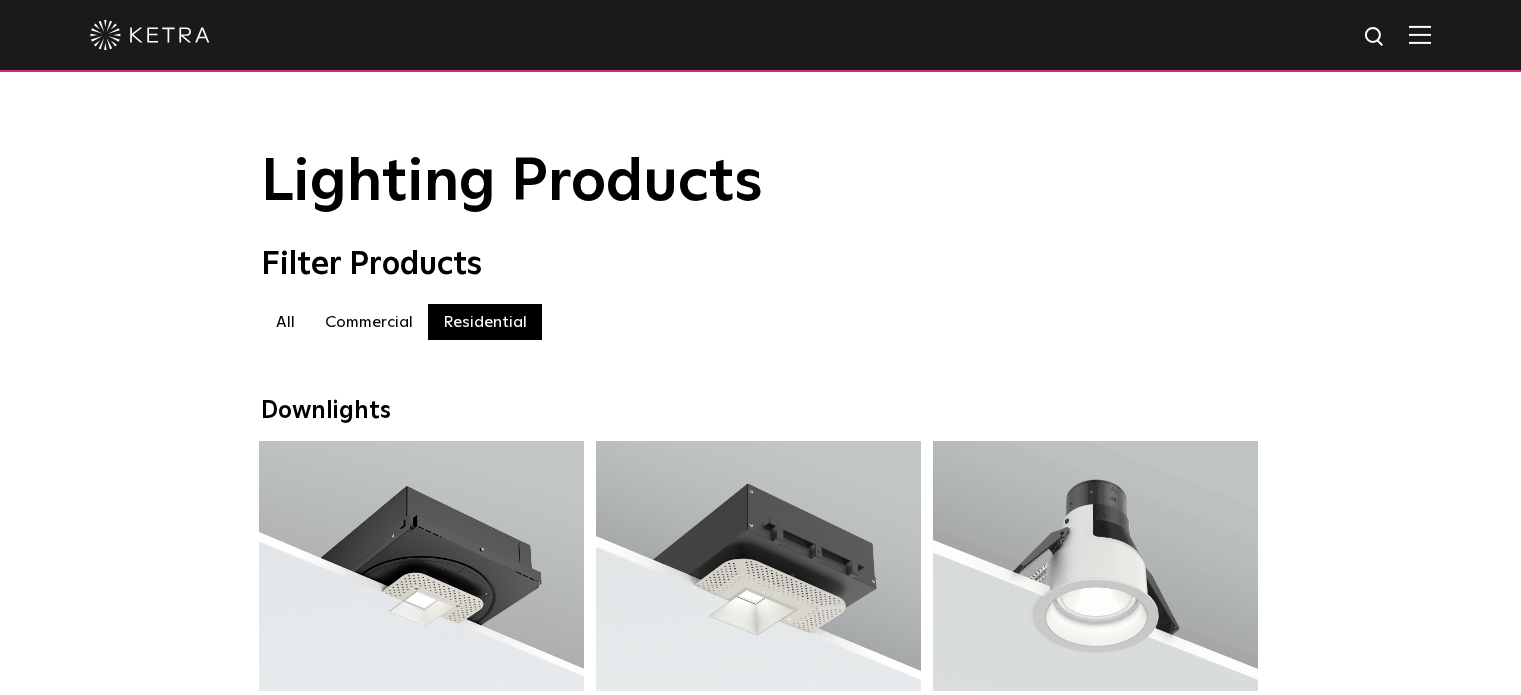 scroll, scrollTop: 0, scrollLeft: 0, axis: both 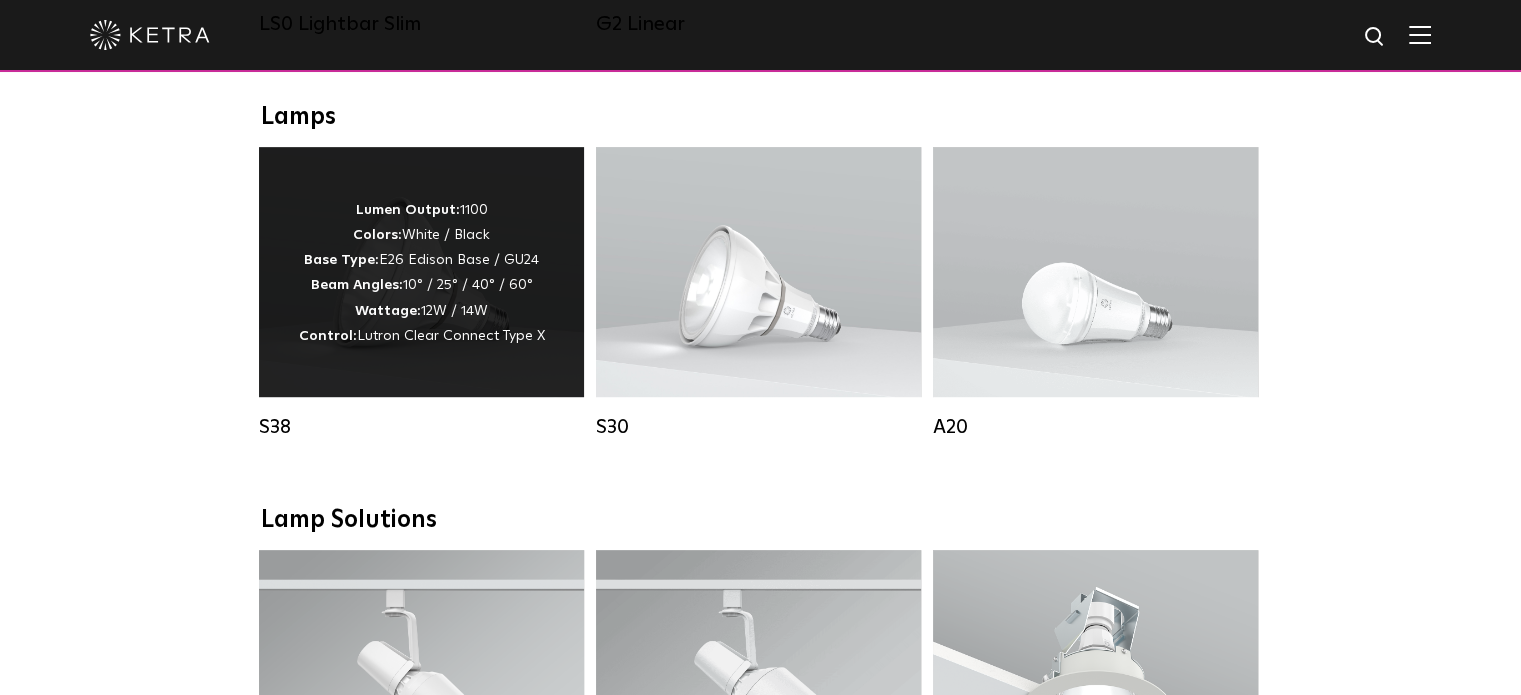 click on "Lutron Clear Connect Type X" at bounding box center (451, 336) 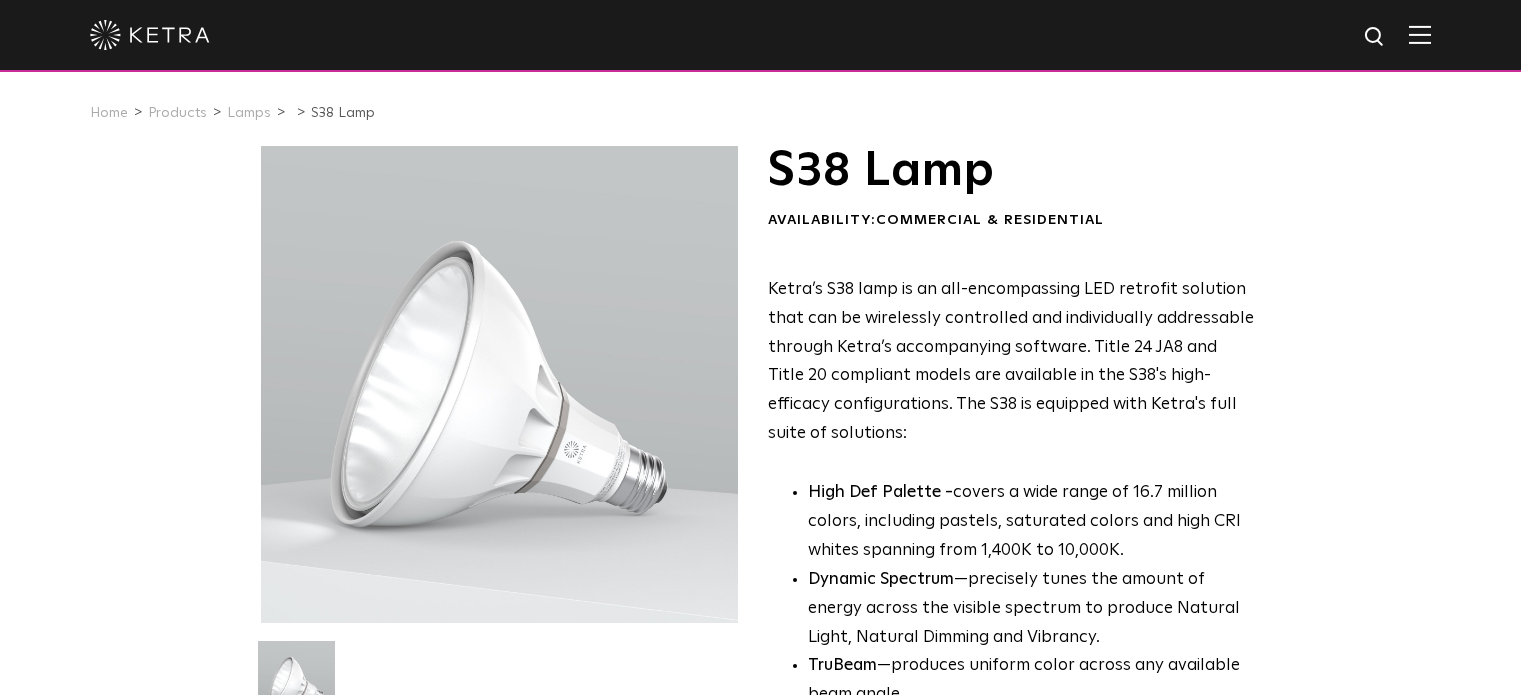 scroll, scrollTop: 0, scrollLeft: 0, axis: both 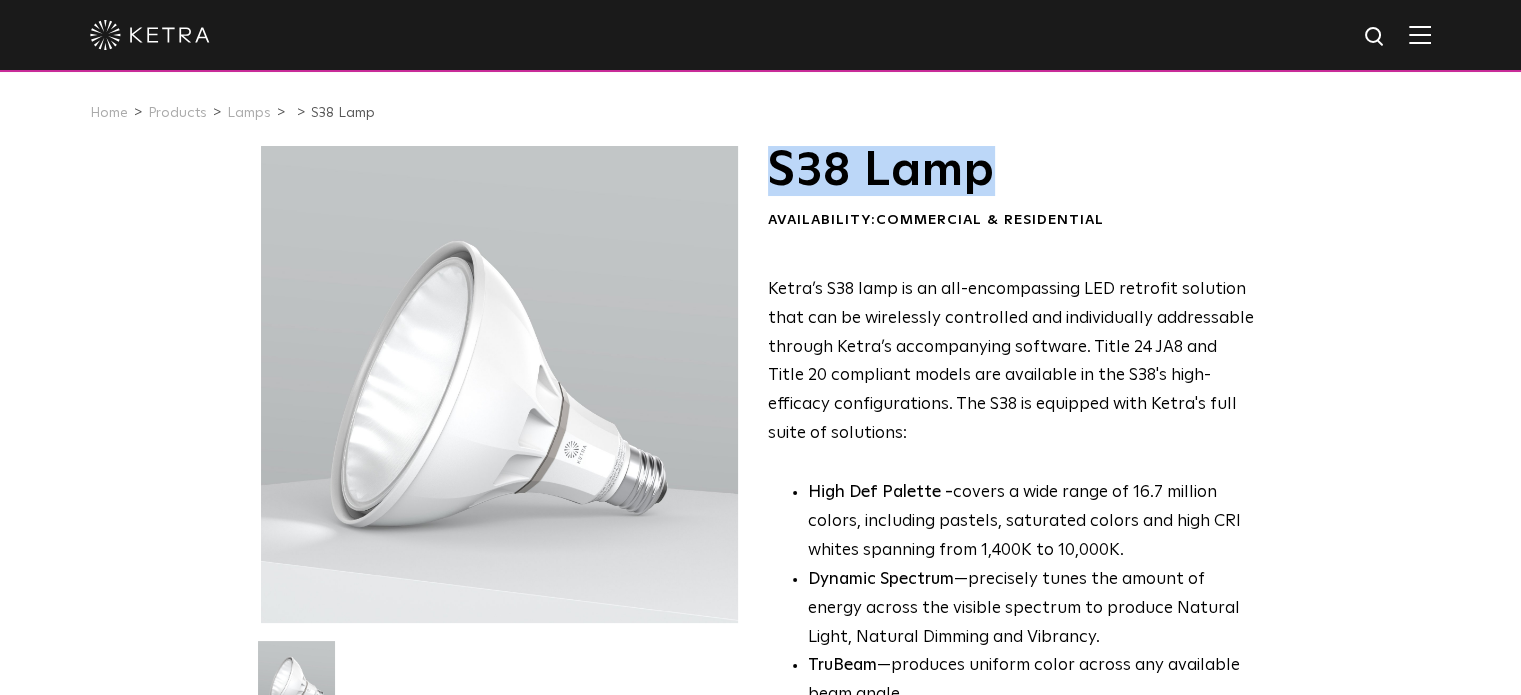 drag, startPoint x: 996, startPoint y: 176, endPoint x: 778, endPoint y: 191, distance: 218.51544 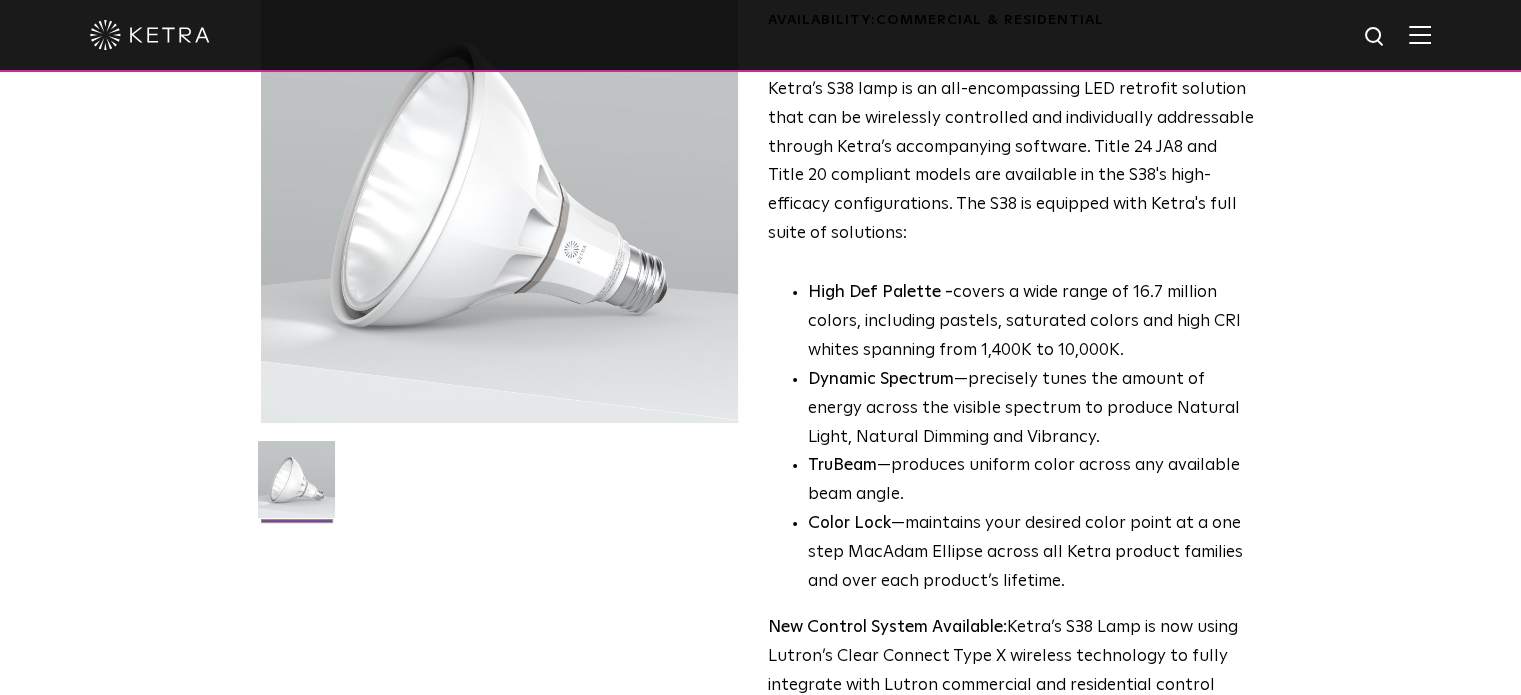 scroll, scrollTop: 300, scrollLeft: 0, axis: vertical 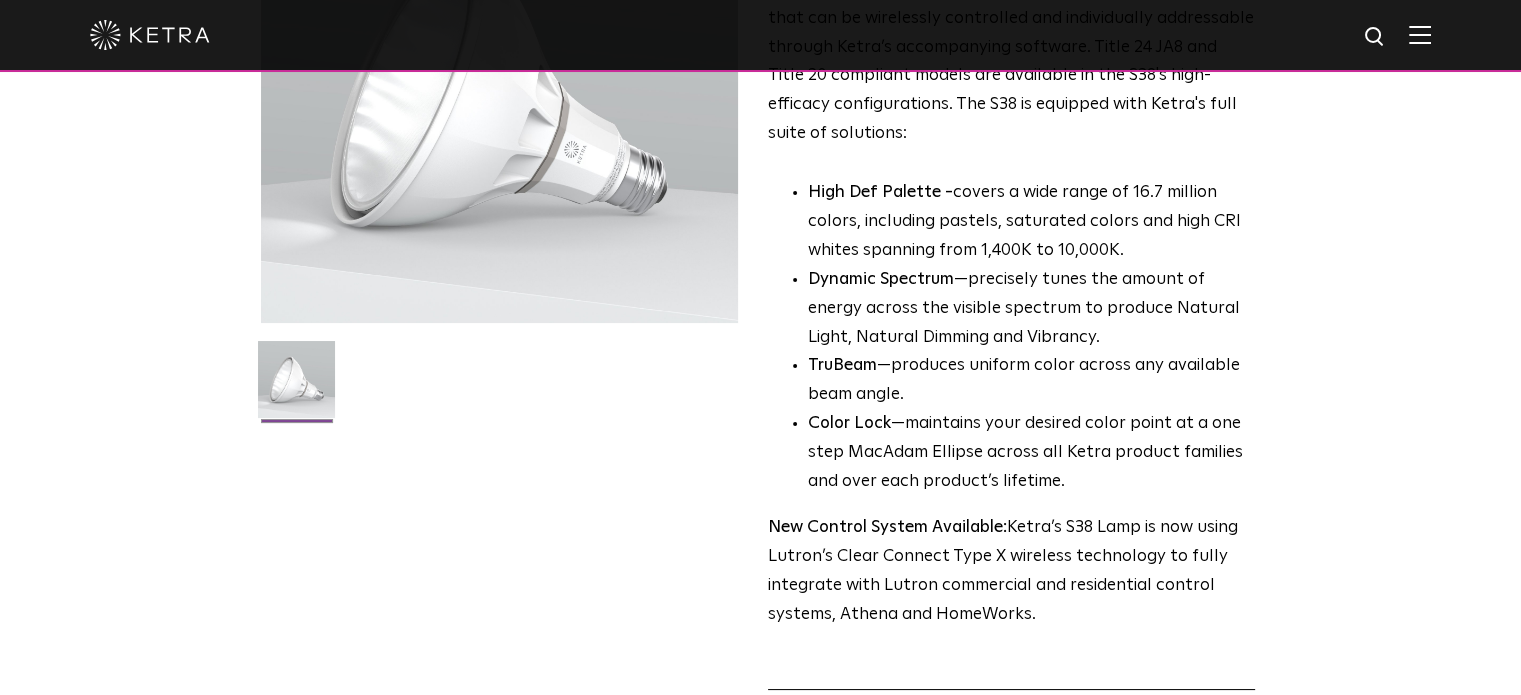 click on "Color Lock —maintains your desired color point at a one step MacAdam Ellipse across all Ketra product families and over each product’s lifetime." at bounding box center (1031, 453) 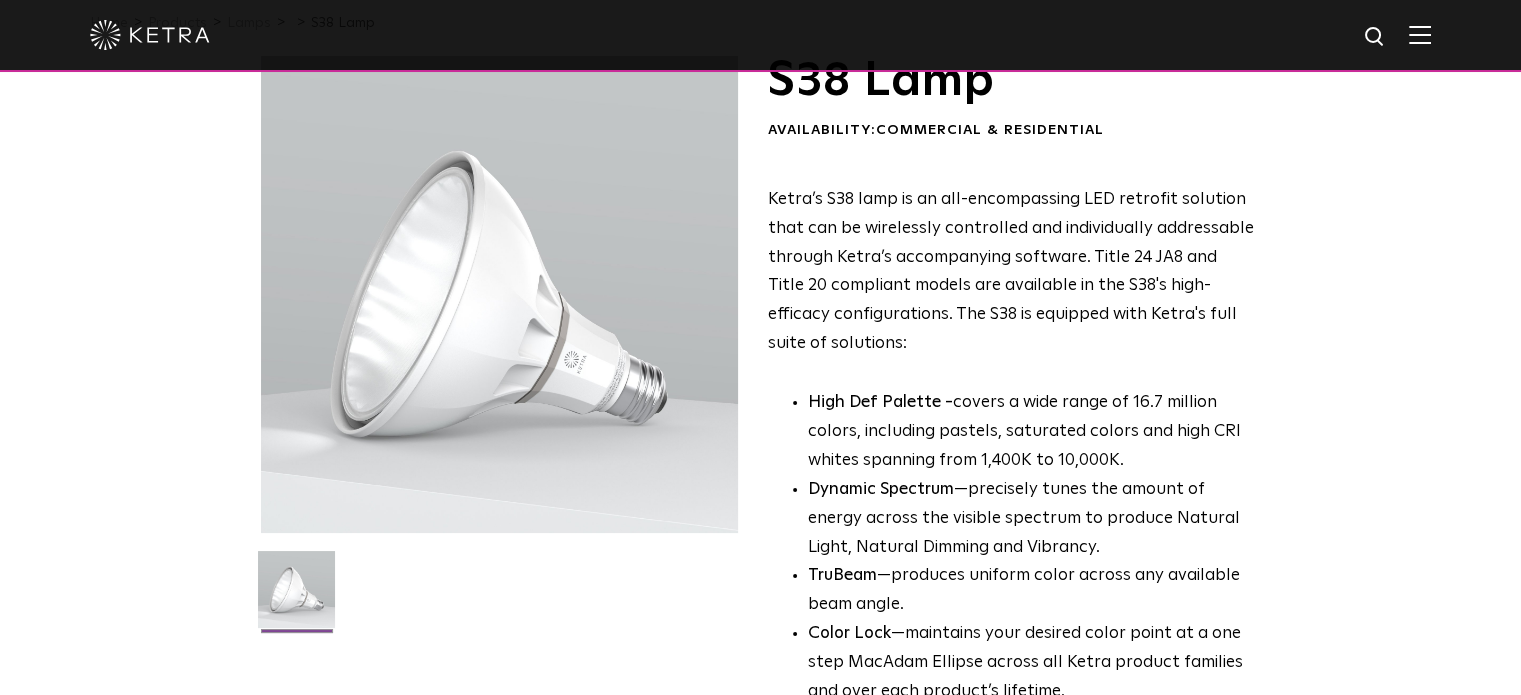 scroll, scrollTop: 0, scrollLeft: 0, axis: both 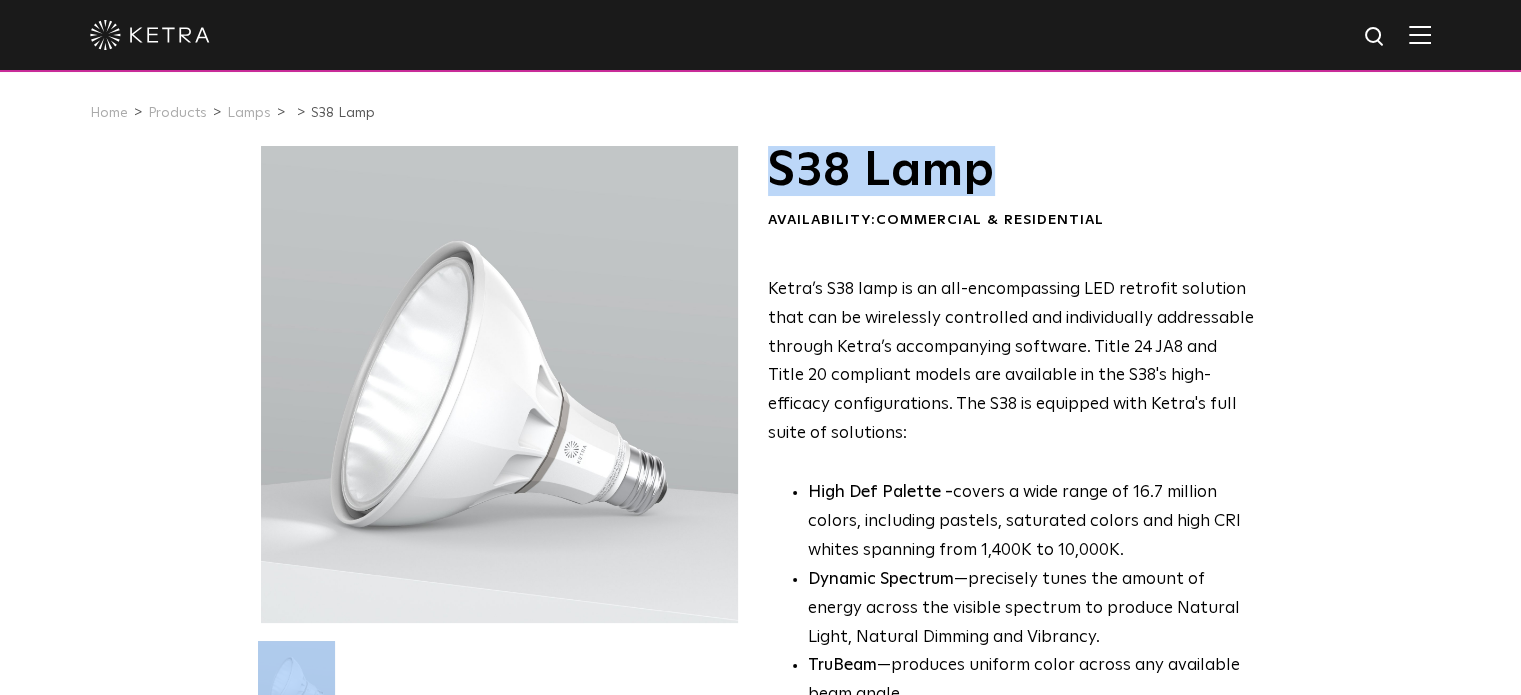 drag, startPoint x: 985, startPoint y: 179, endPoint x: 712, endPoint y: 193, distance: 273.35873 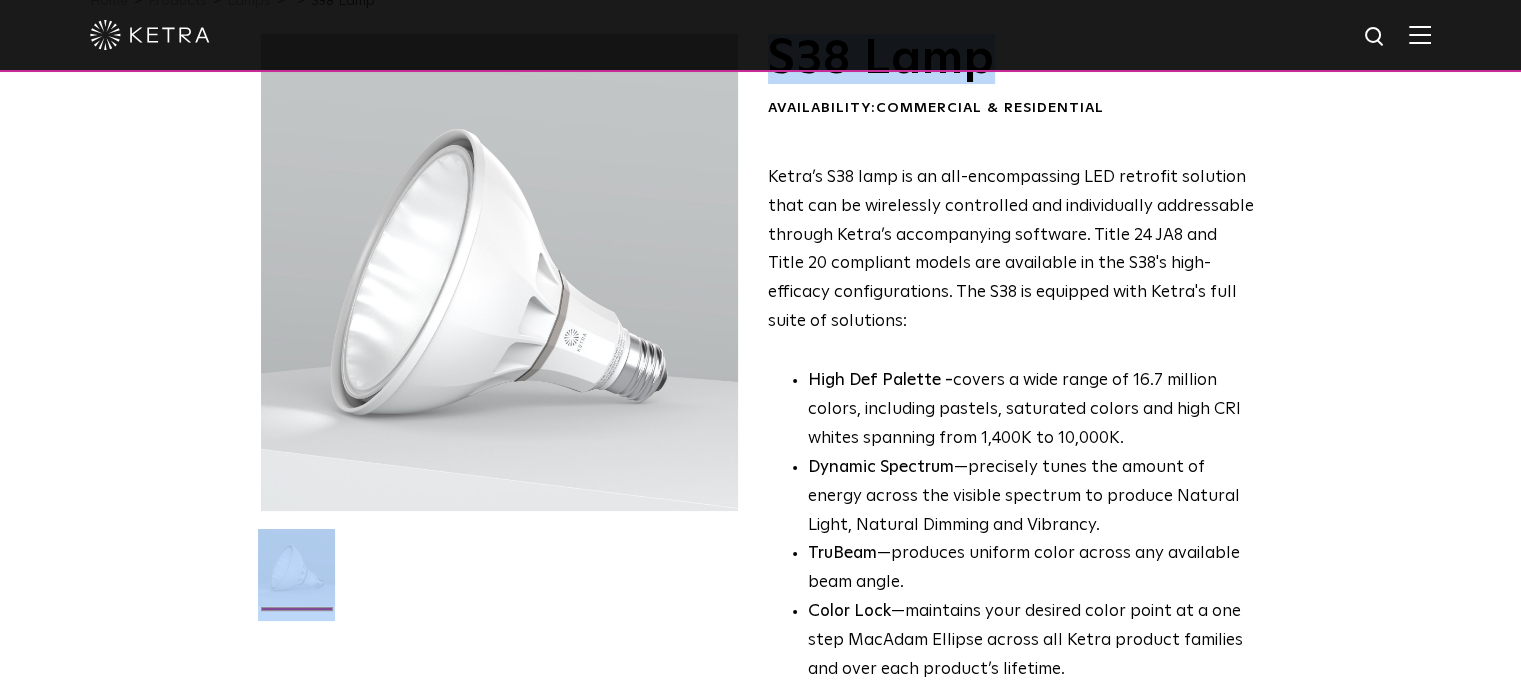 scroll, scrollTop: 0, scrollLeft: 0, axis: both 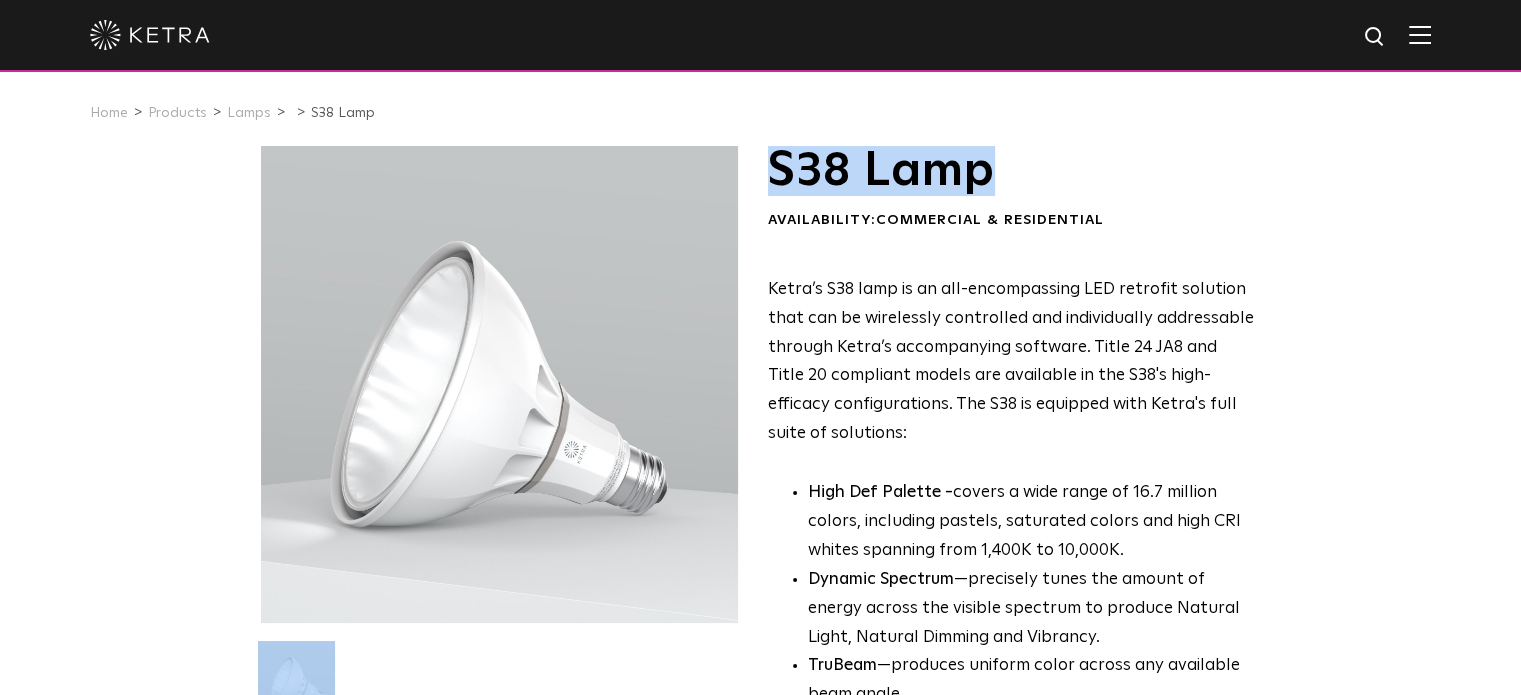 click on "S38 Lamp" at bounding box center (1011, 171) 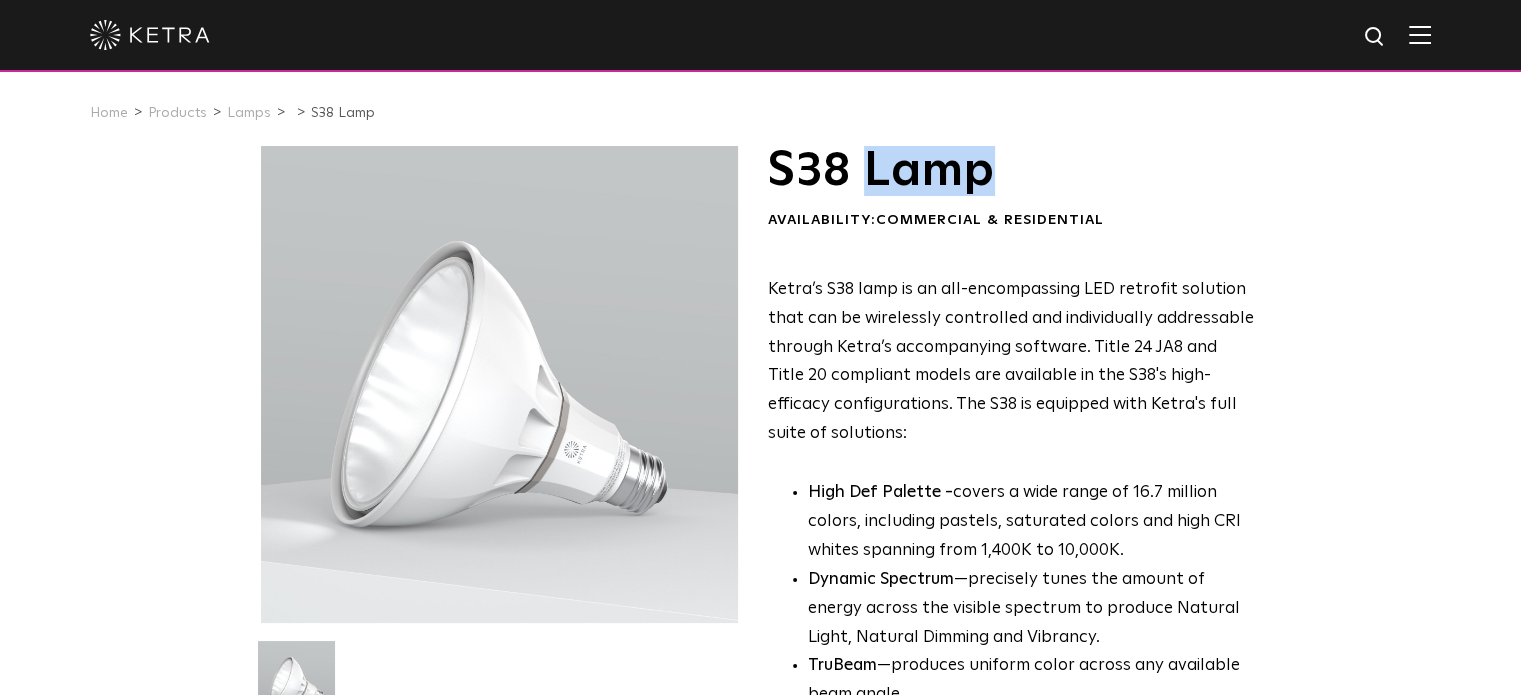 click on "S38 Lamp" at bounding box center [1011, 171] 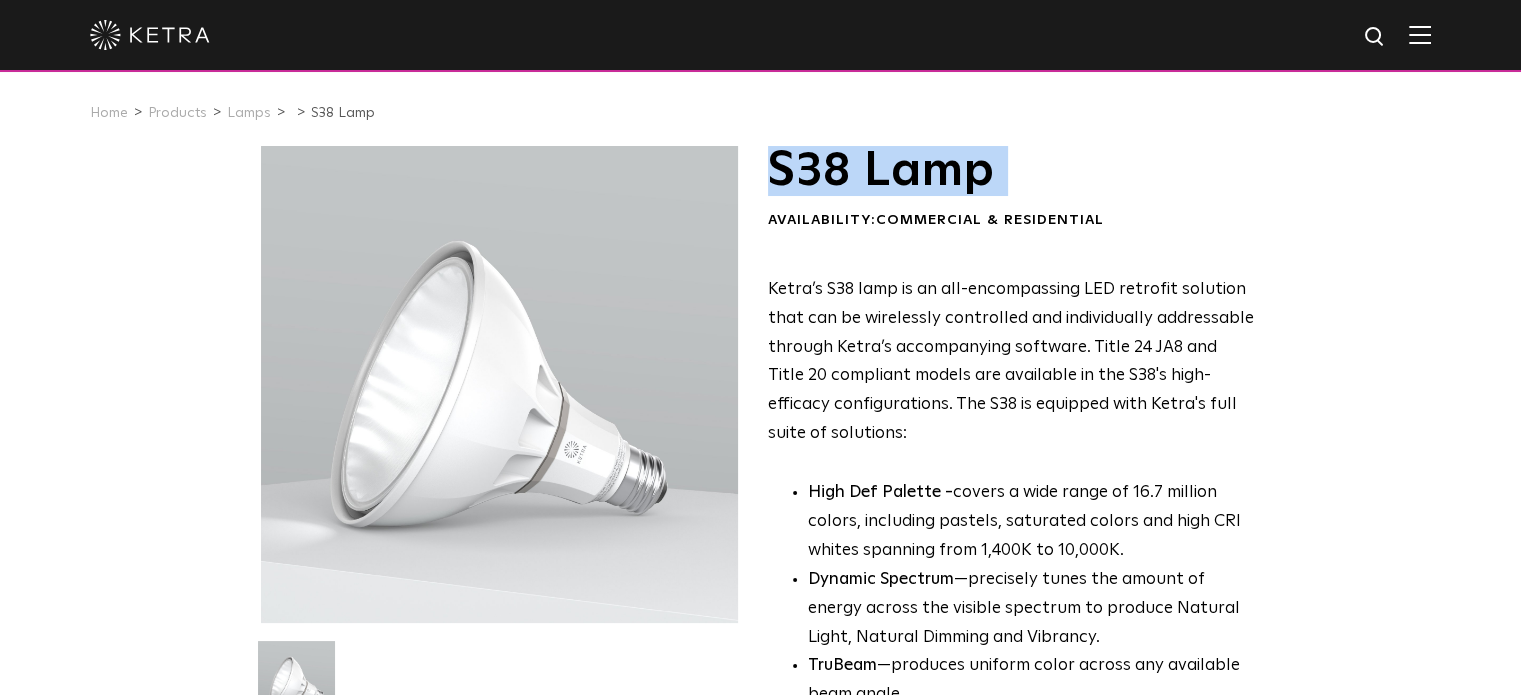click on "S38 Lamp" at bounding box center (1011, 171) 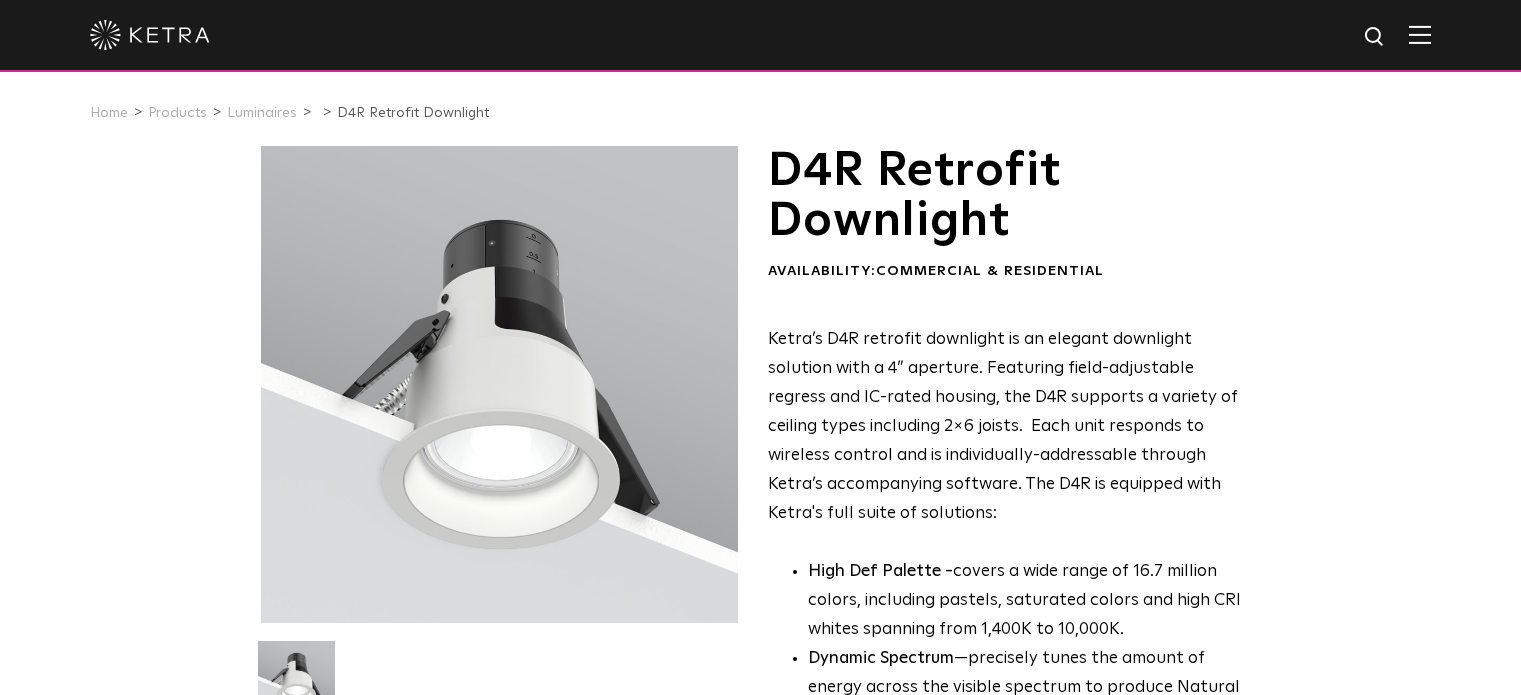 scroll, scrollTop: 0, scrollLeft: 0, axis: both 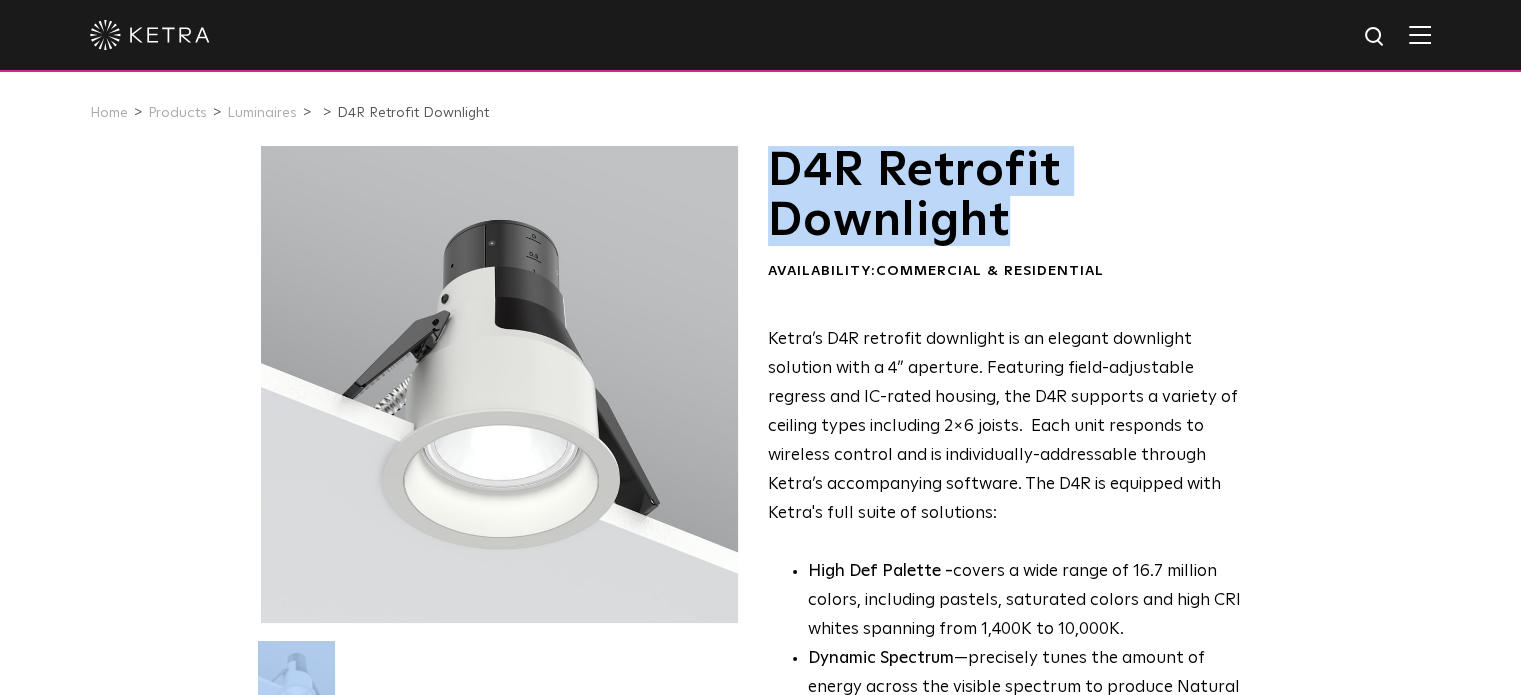drag, startPoint x: 1040, startPoint y: 226, endPoint x: 756, endPoint y: 184, distance: 287.08884 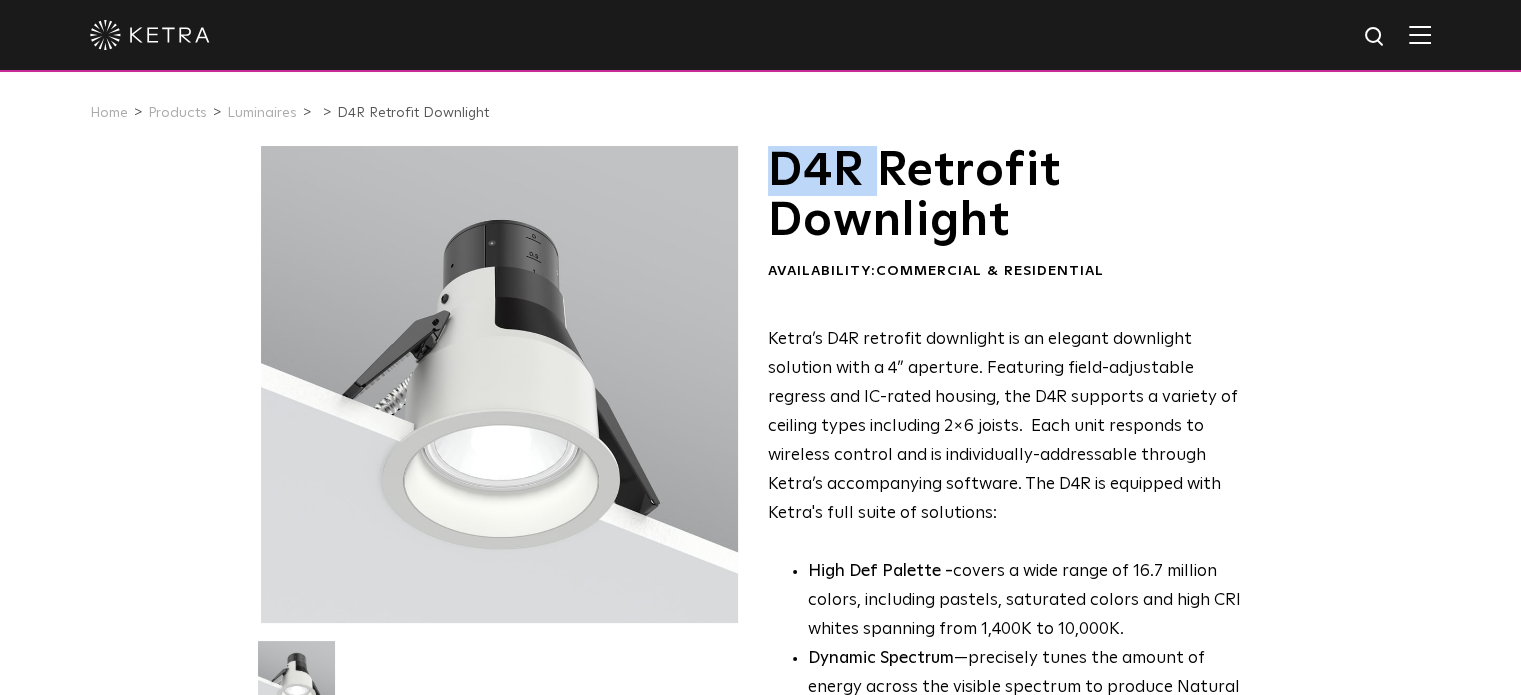click on "D4R Retrofit Downlight" at bounding box center (1011, 196) 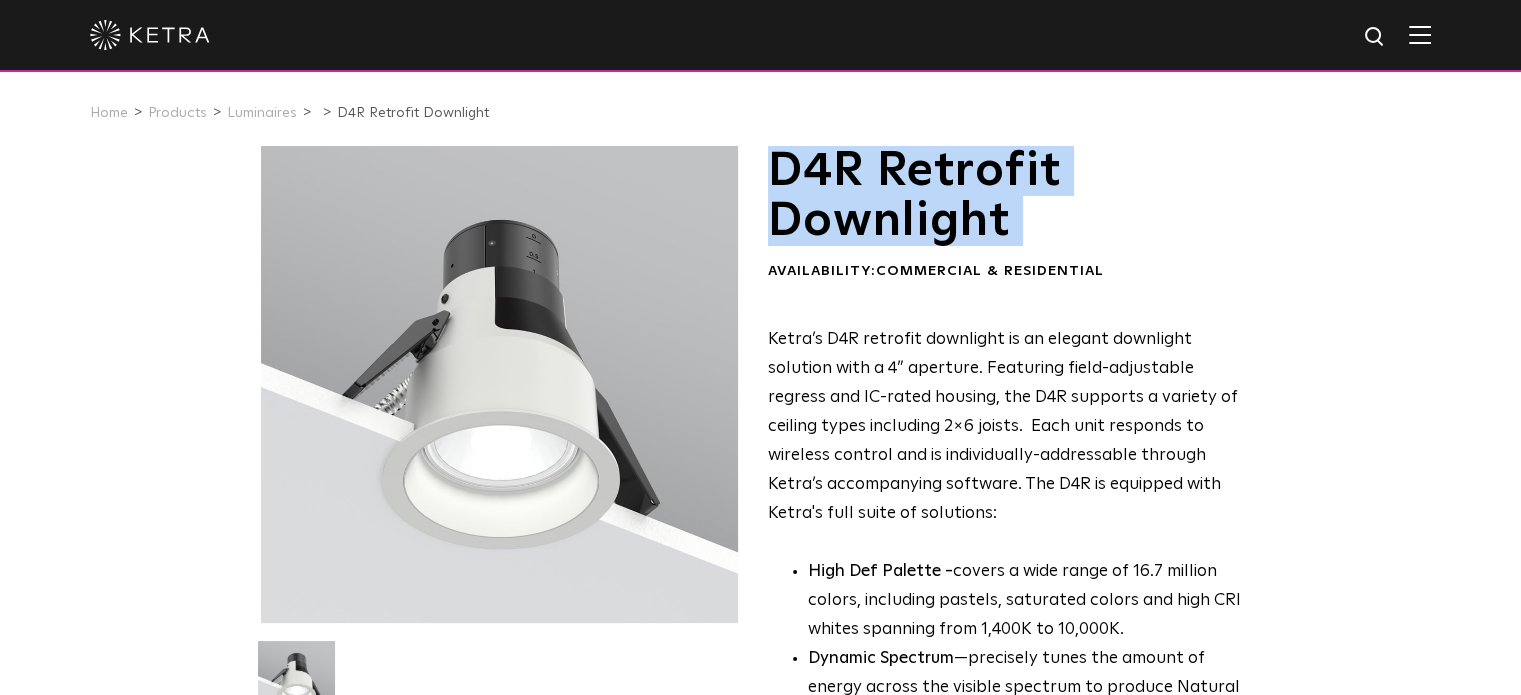 click on "D4R Retrofit Downlight" at bounding box center [1011, 196] 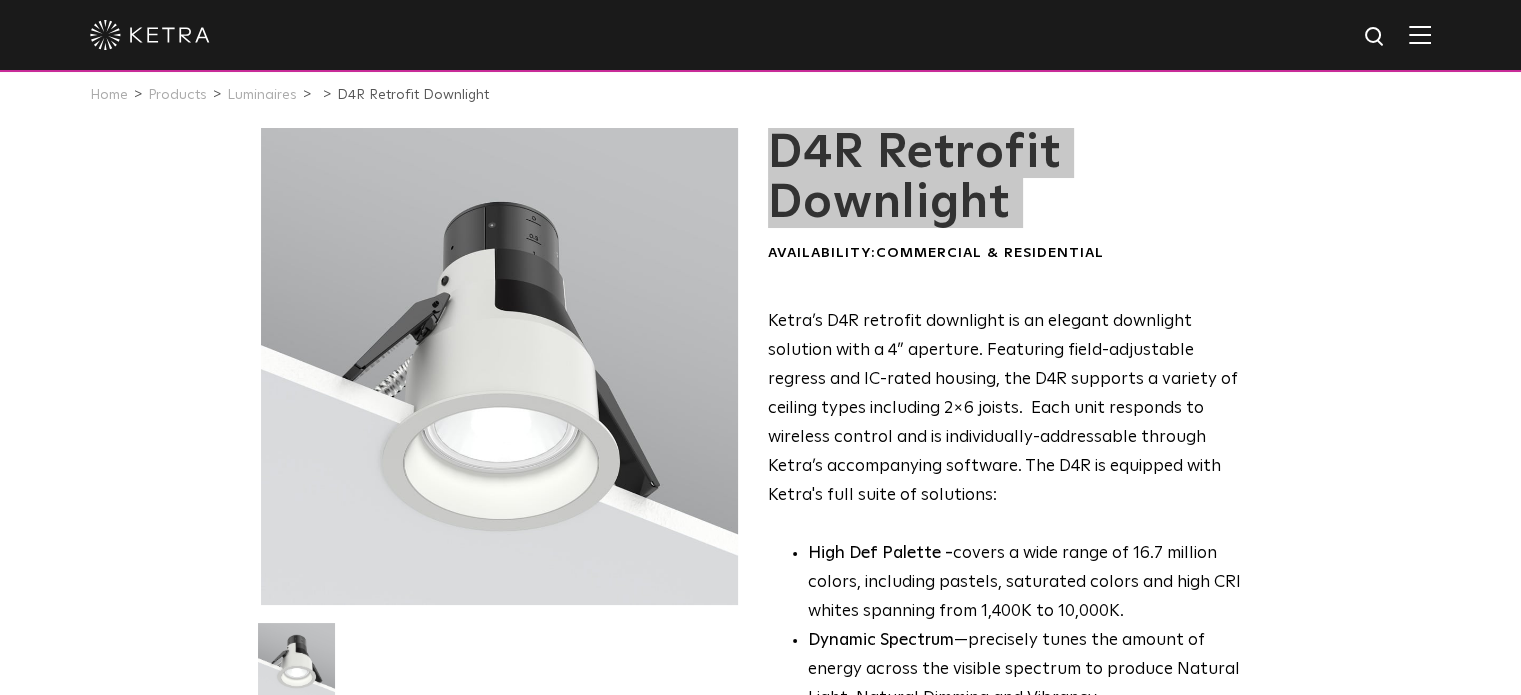 scroll, scrollTop: 0, scrollLeft: 0, axis: both 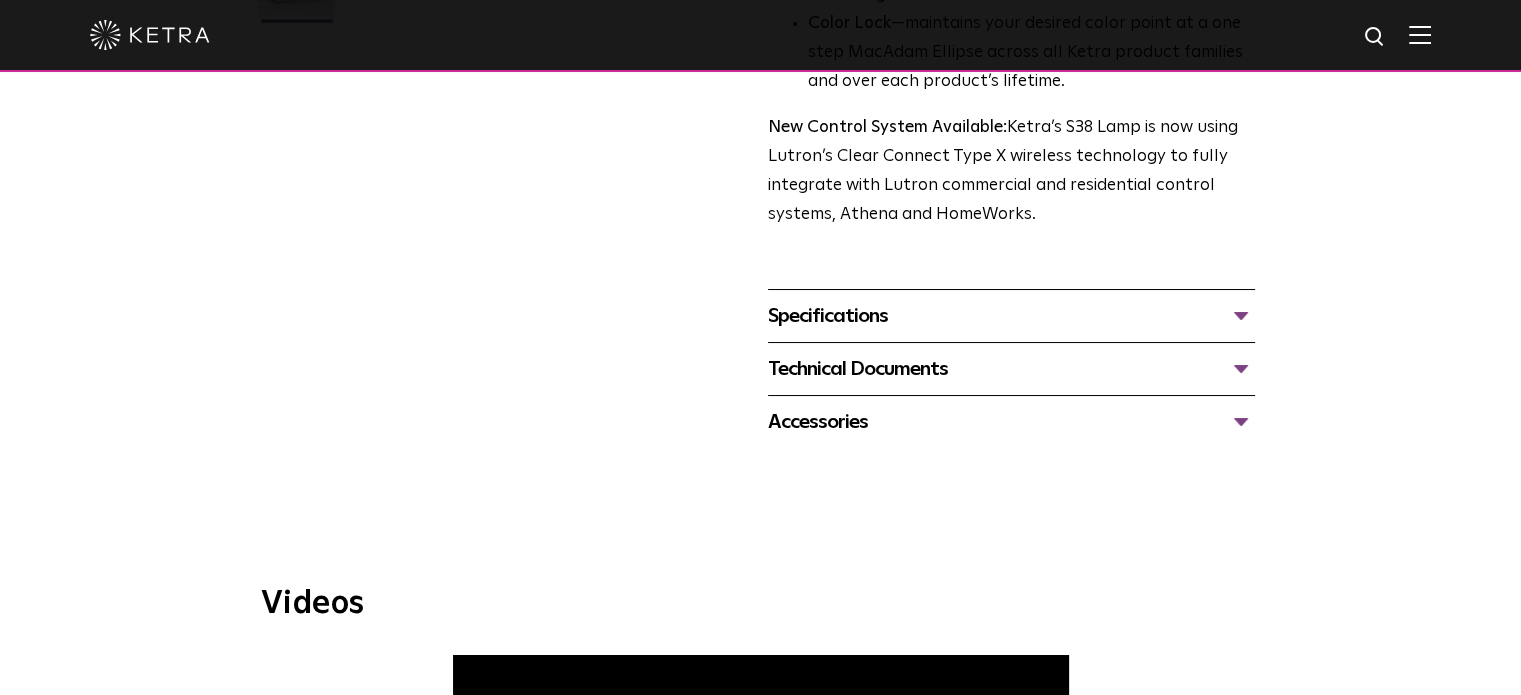 click on "Specifications" at bounding box center [1011, 316] 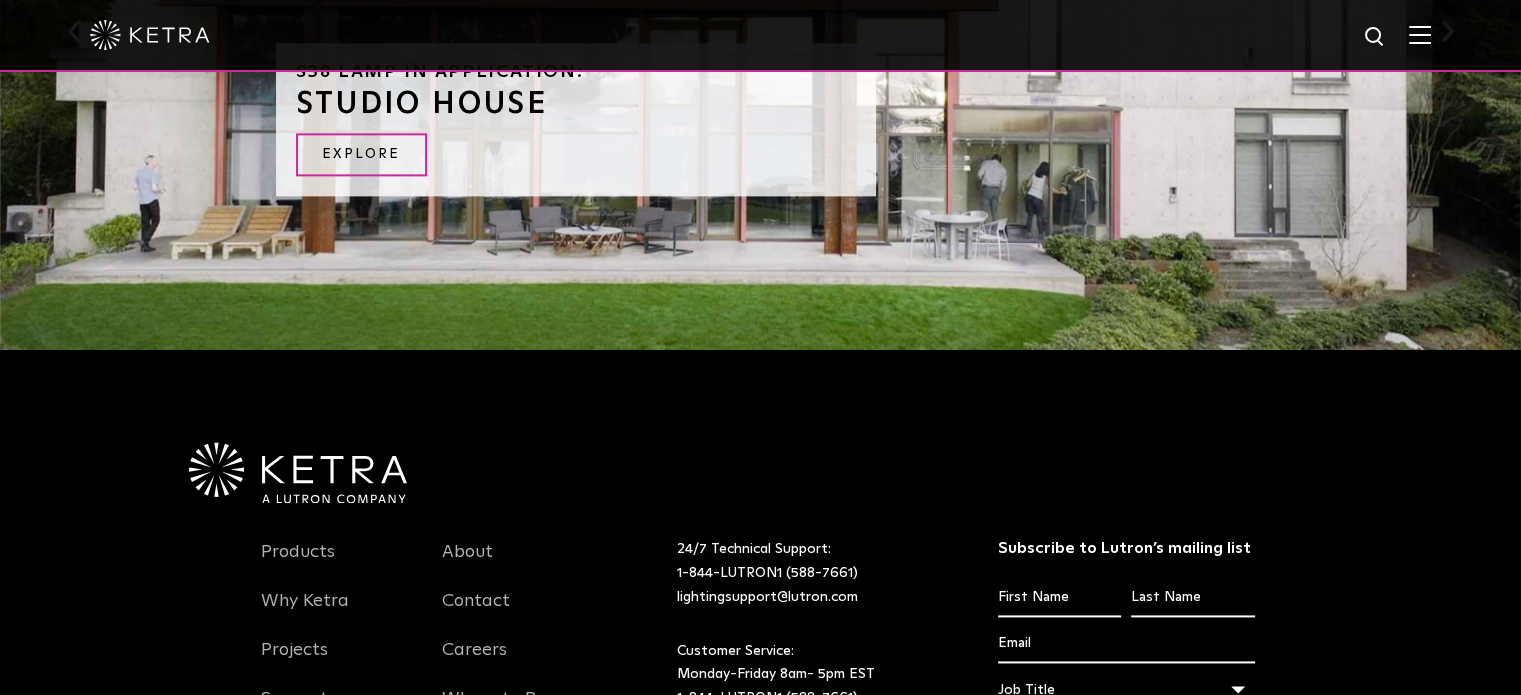 scroll, scrollTop: 2300, scrollLeft: 0, axis: vertical 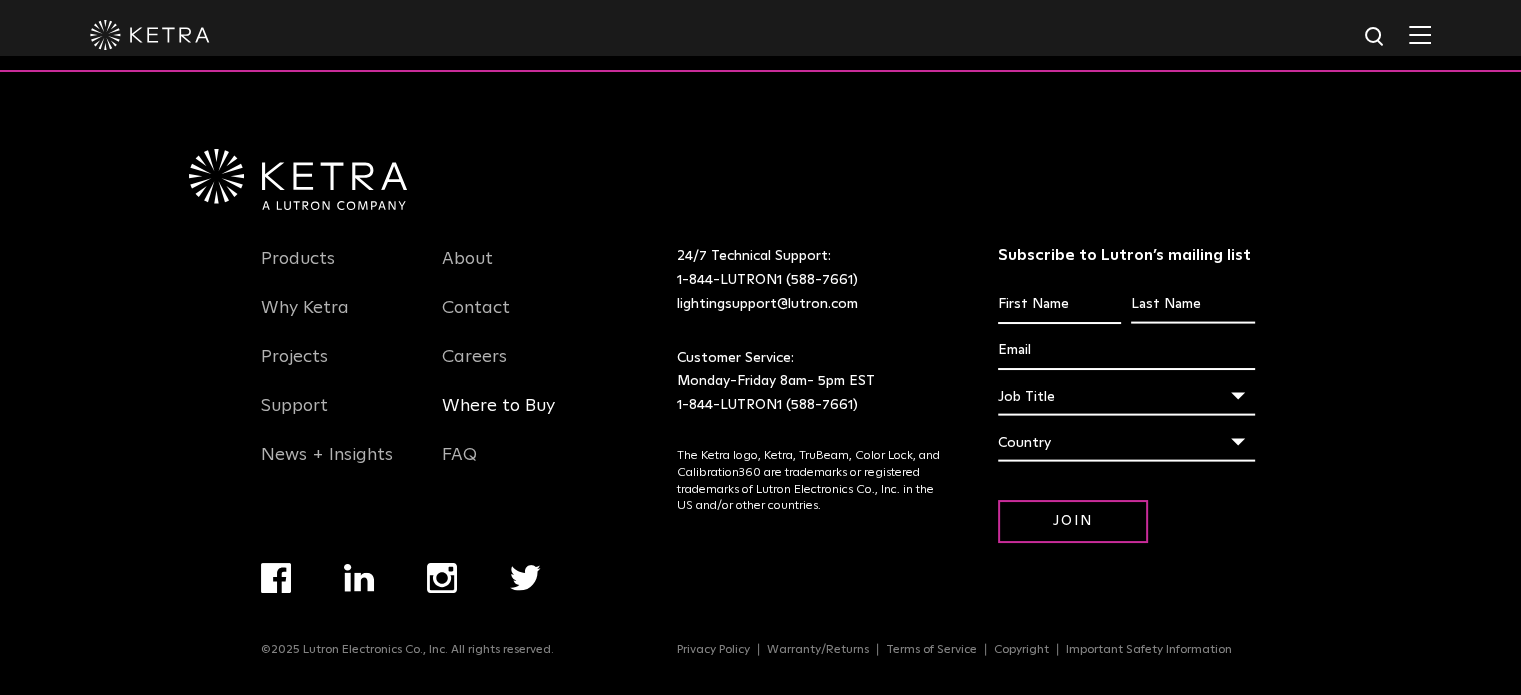 click on "Where to Buy" at bounding box center [498, 418] 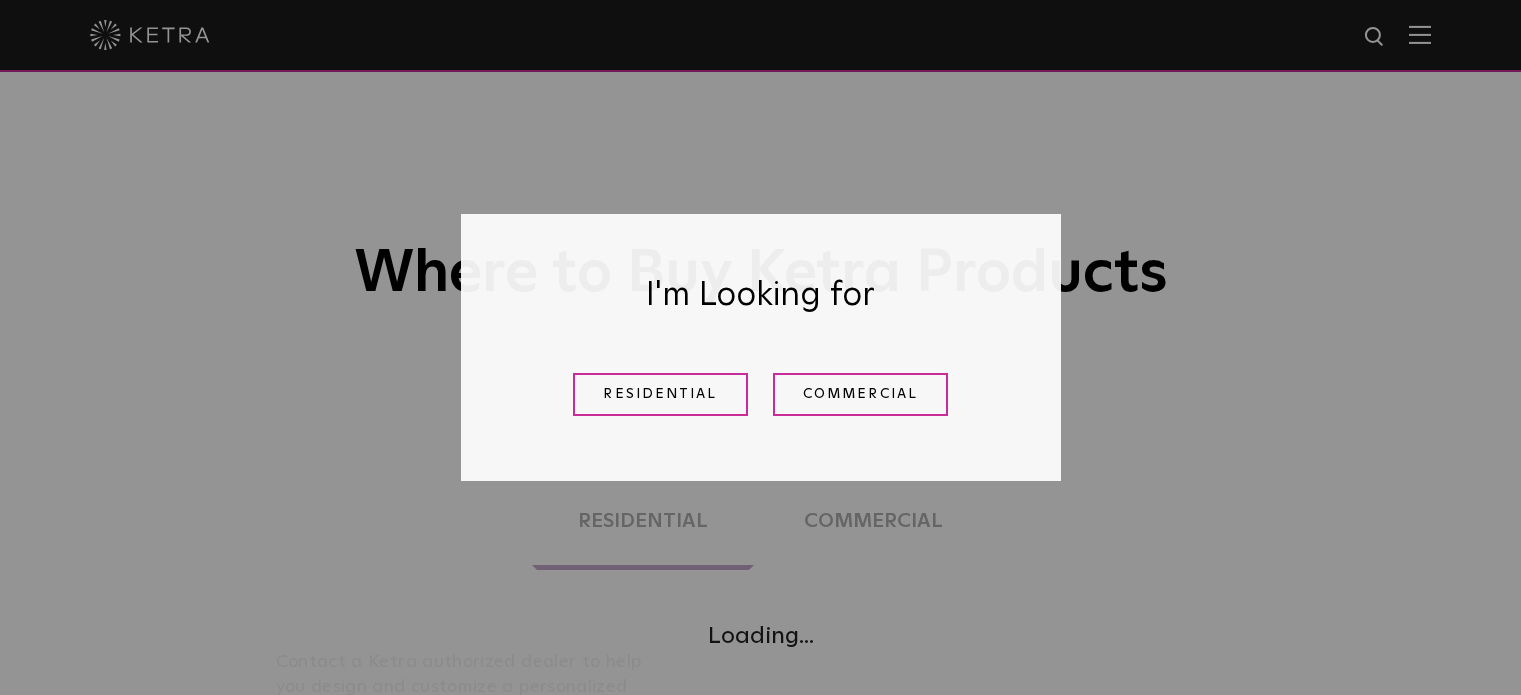 scroll, scrollTop: 0, scrollLeft: 0, axis: both 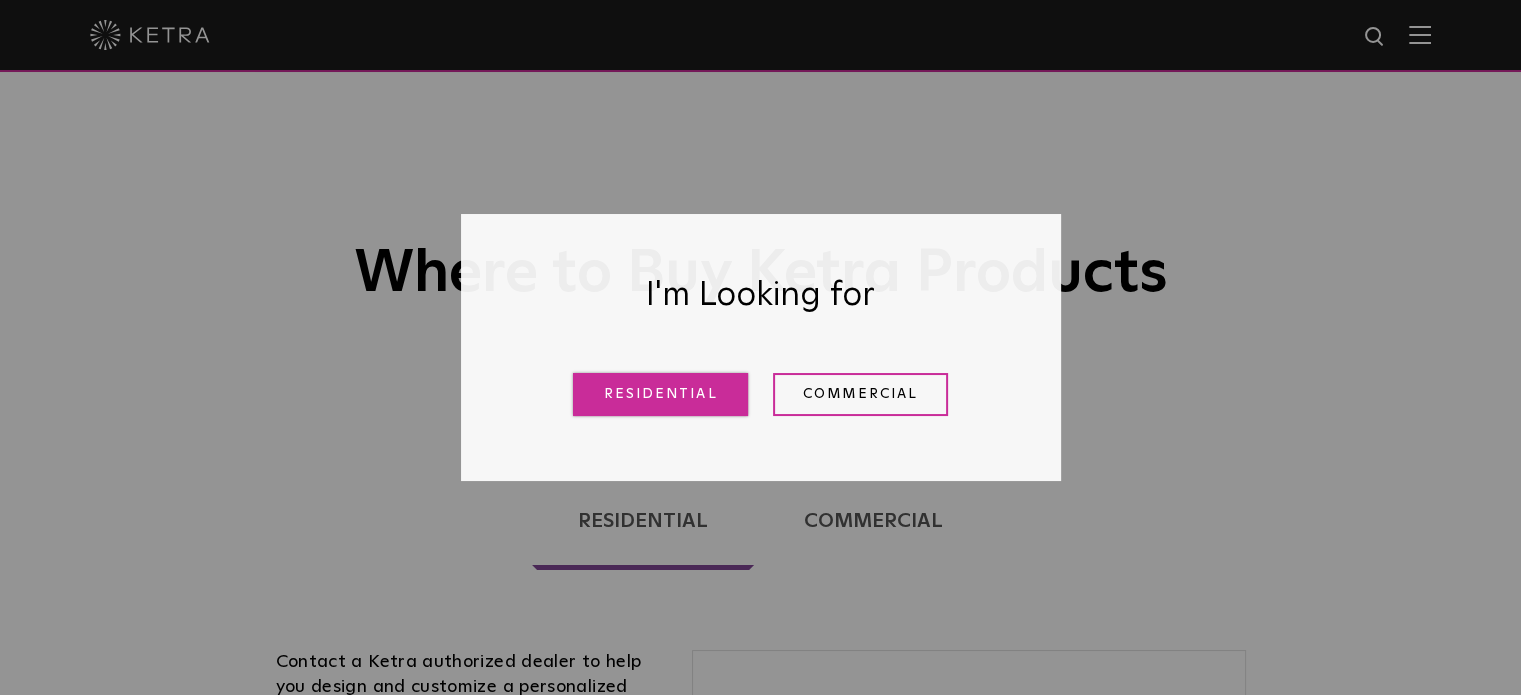 click on "Residential" at bounding box center [660, 394] 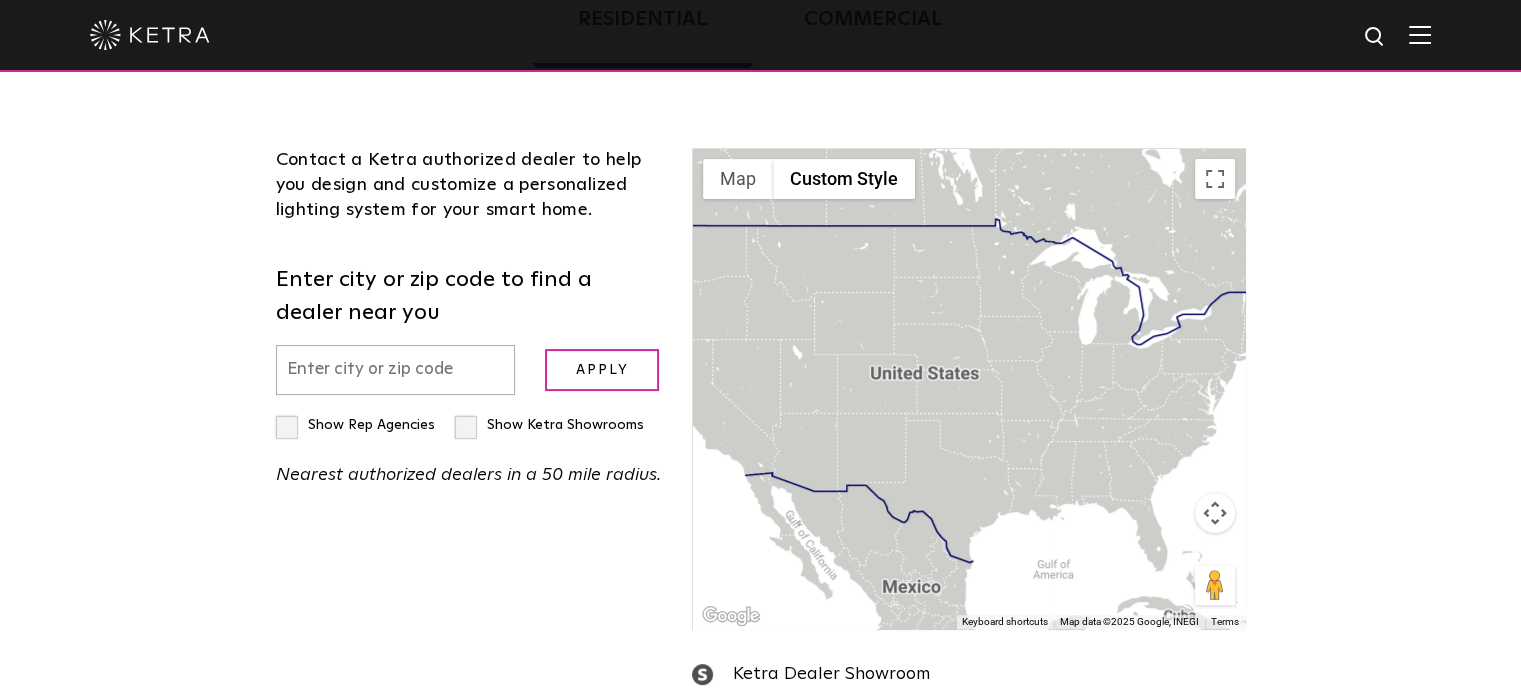 scroll, scrollTop: 510, scrollLeft: 0, axis: vertical 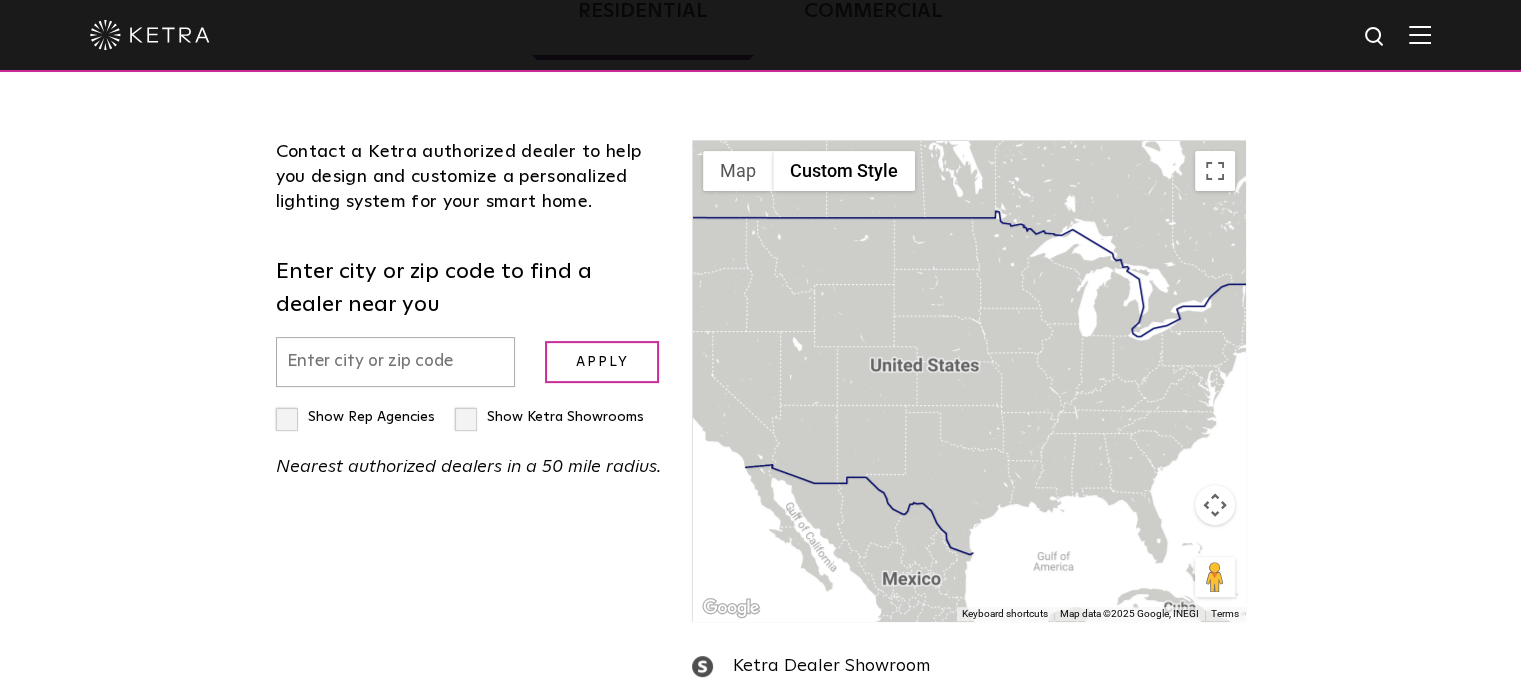 click at bounding box center [396, 362] 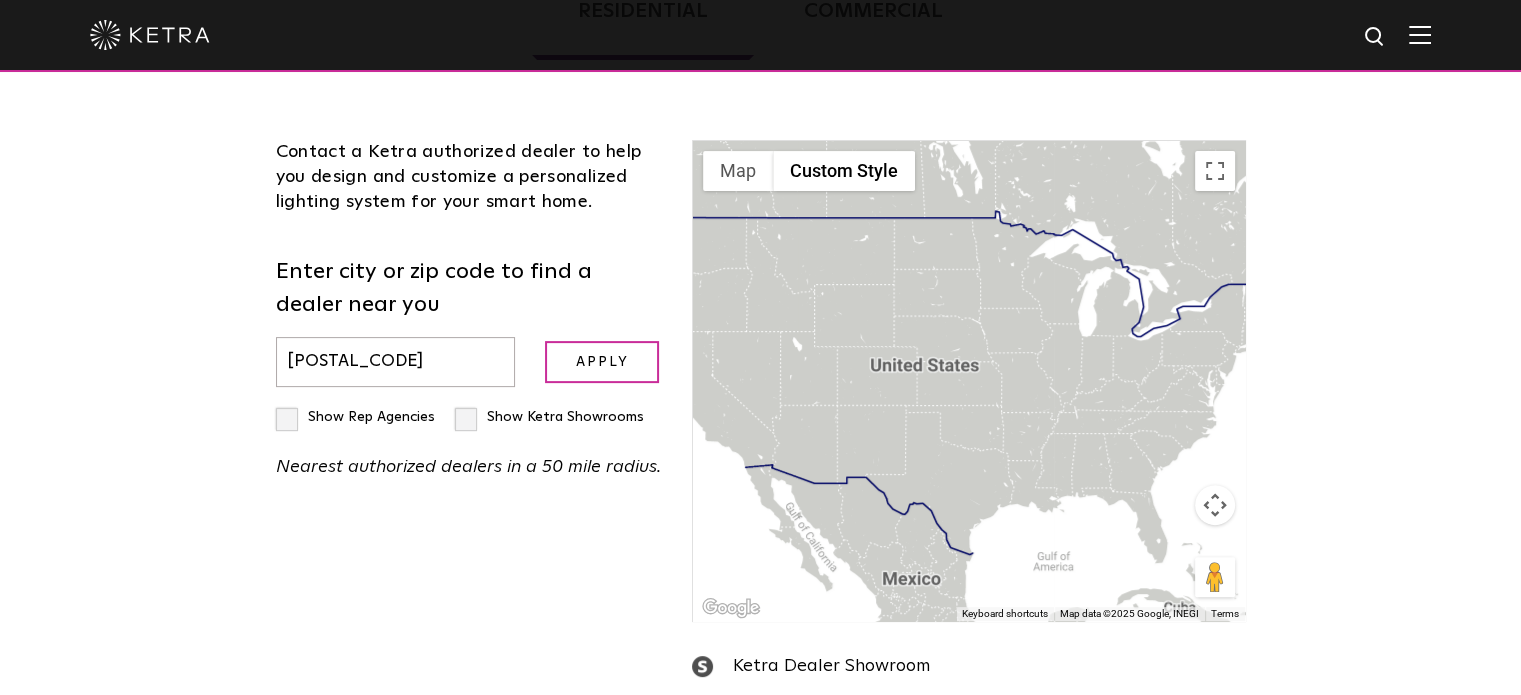 type on "[POSTAL_CODE]" 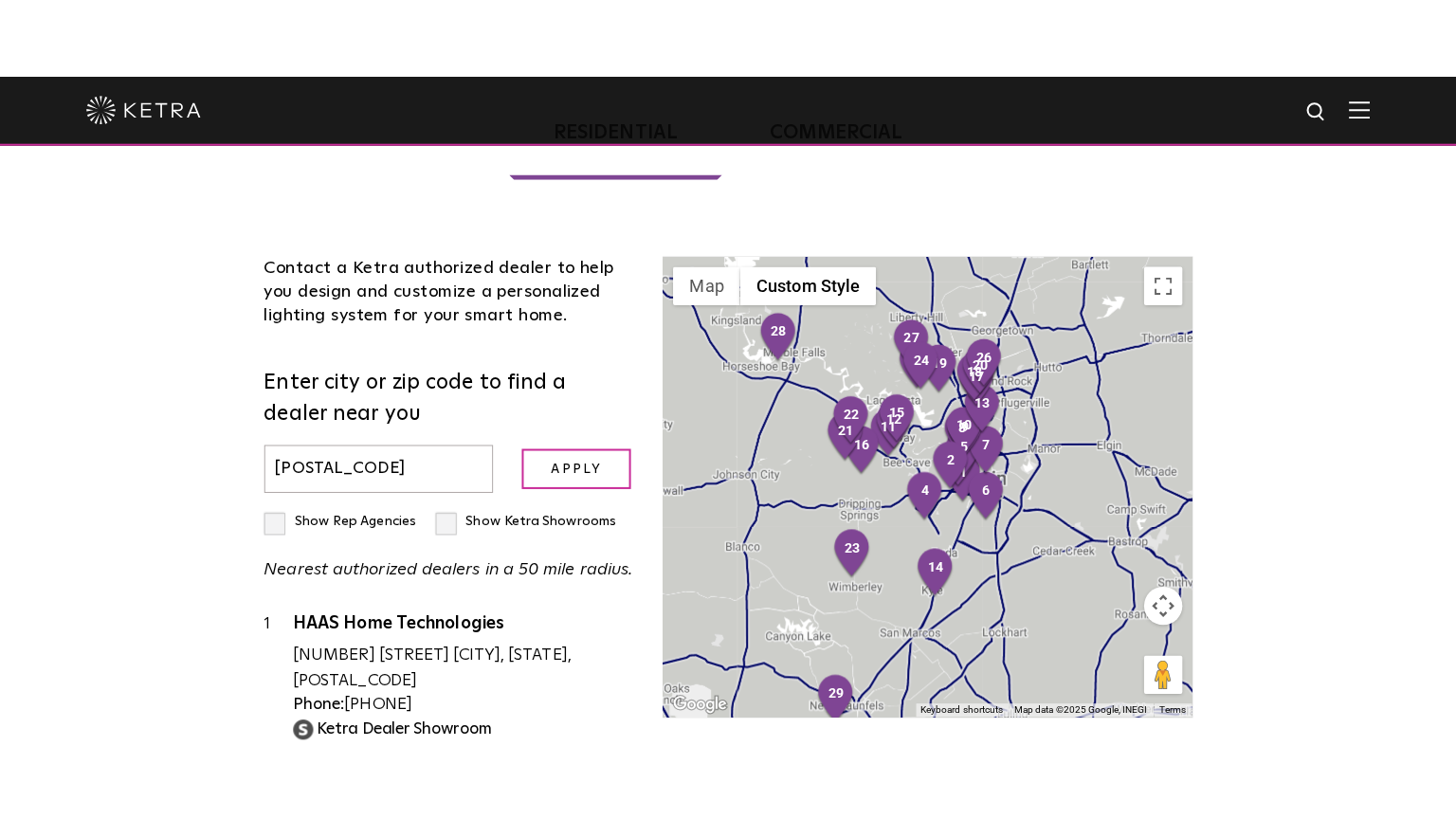 scroll, scrollTop: 483, scrollLeft: 0, axis: vertical 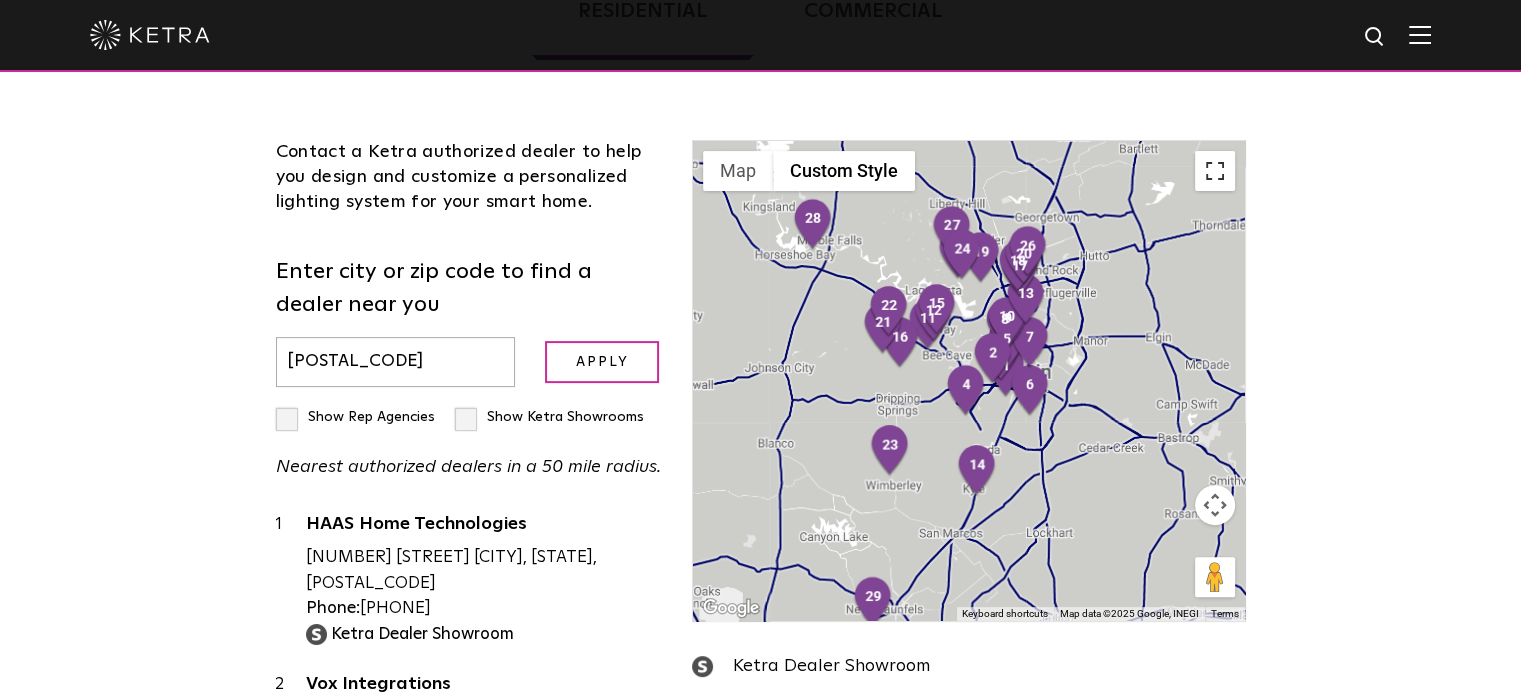 click at bounding box center (1215, 171) 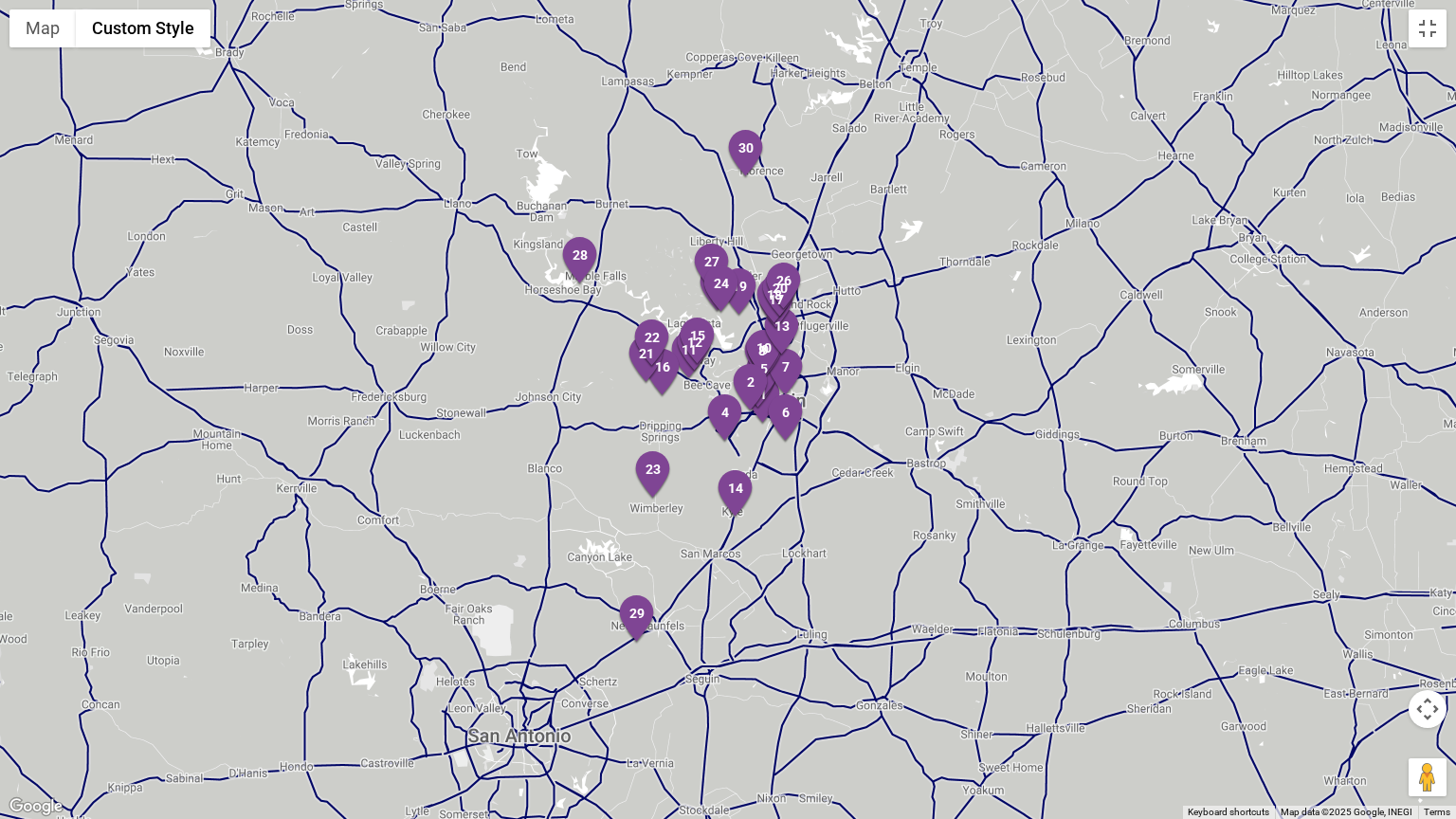 click on "To navigate, press the arrow keys." at bounding box center [728, 410] 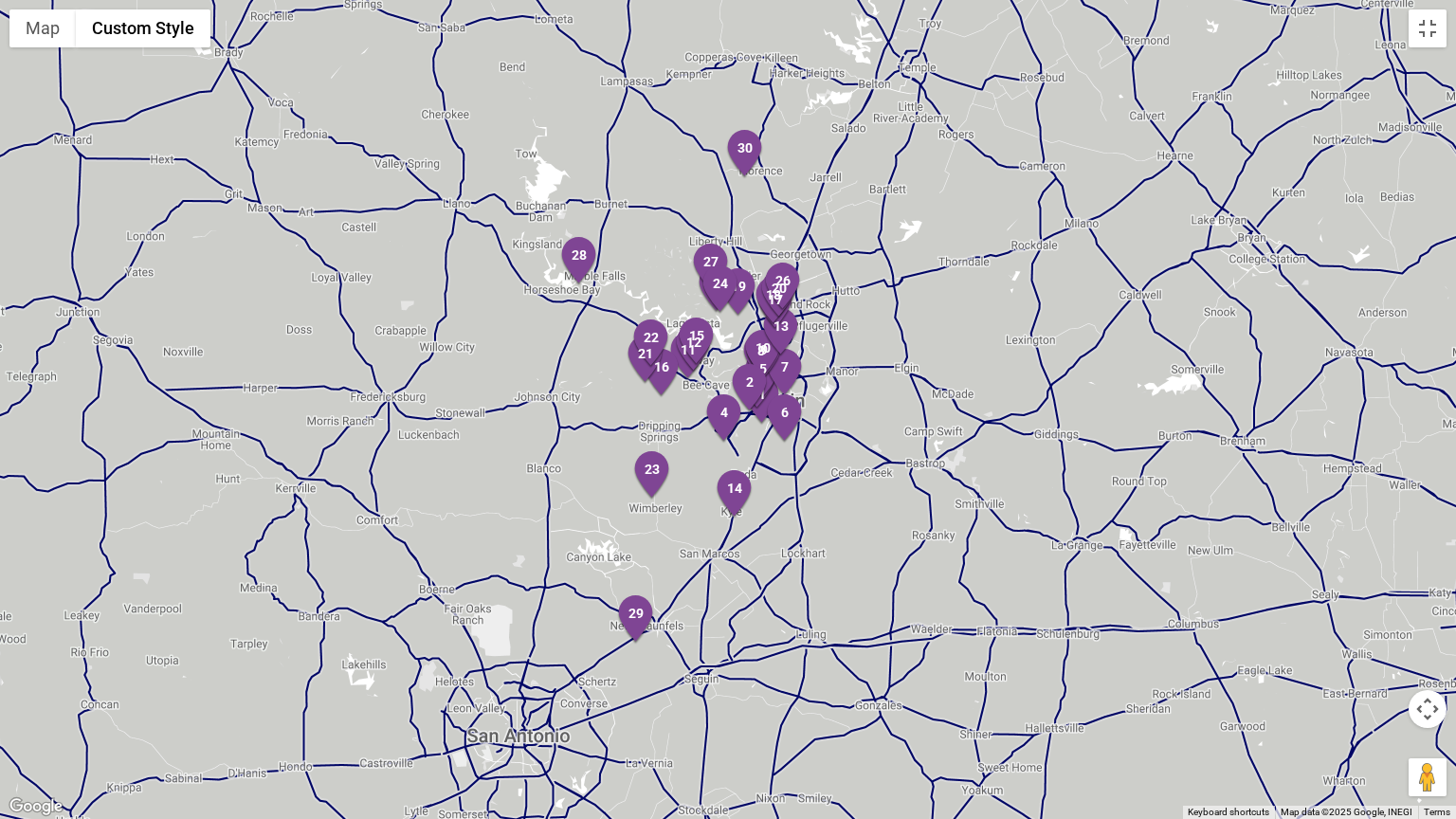 click on "To navigate, press the arrow keys." at bounding box center [728, 410] 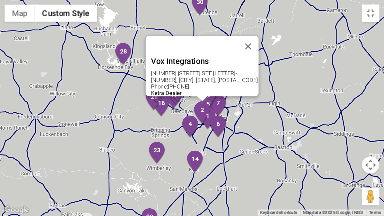scroll, scrollTop: 511, scrollLeft: 0, axis: vertical 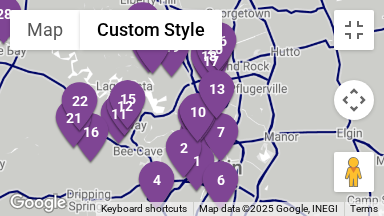 drag, startPoint x: 276, startPoint y: 147, endPoint x: 265, endPoint y: 96, distance: 52.17279 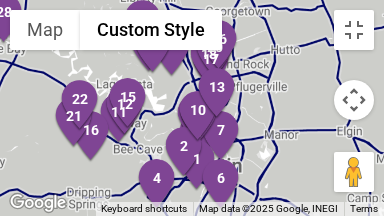 click on "To navigate, press the arrow keys." at bounding box center [192, 108] 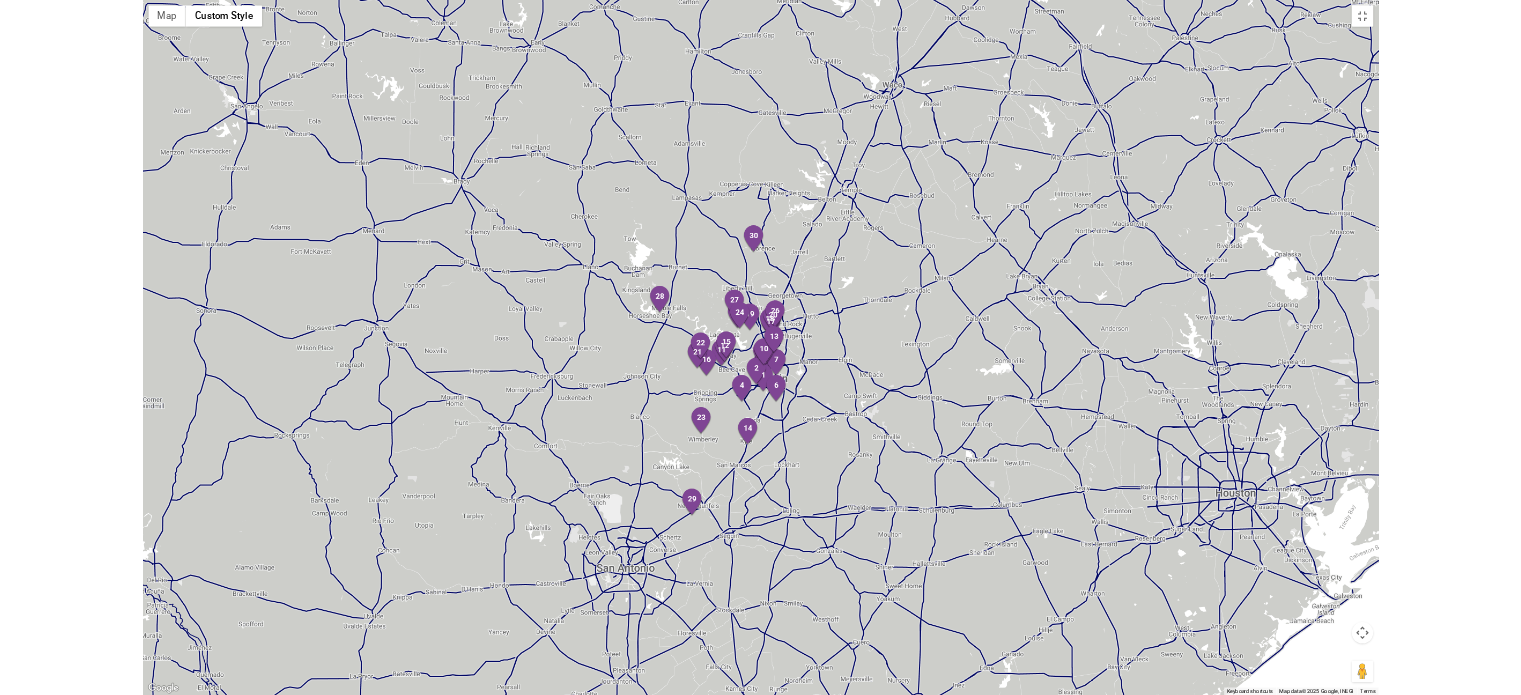 scroll, scrollTop: 511, scrollLeft: 0, axis: vertical 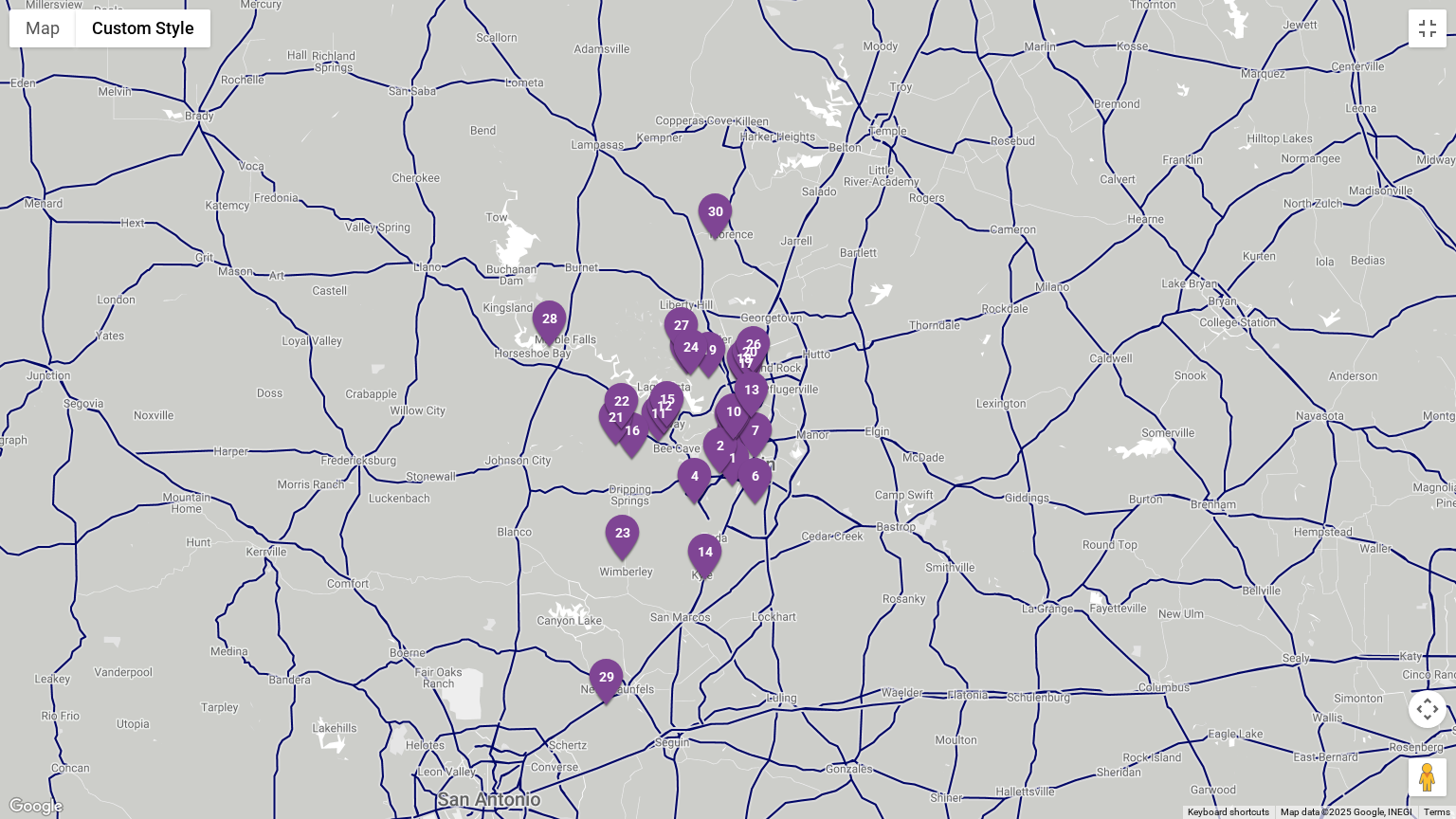 click at bounding box center (1428, 709) 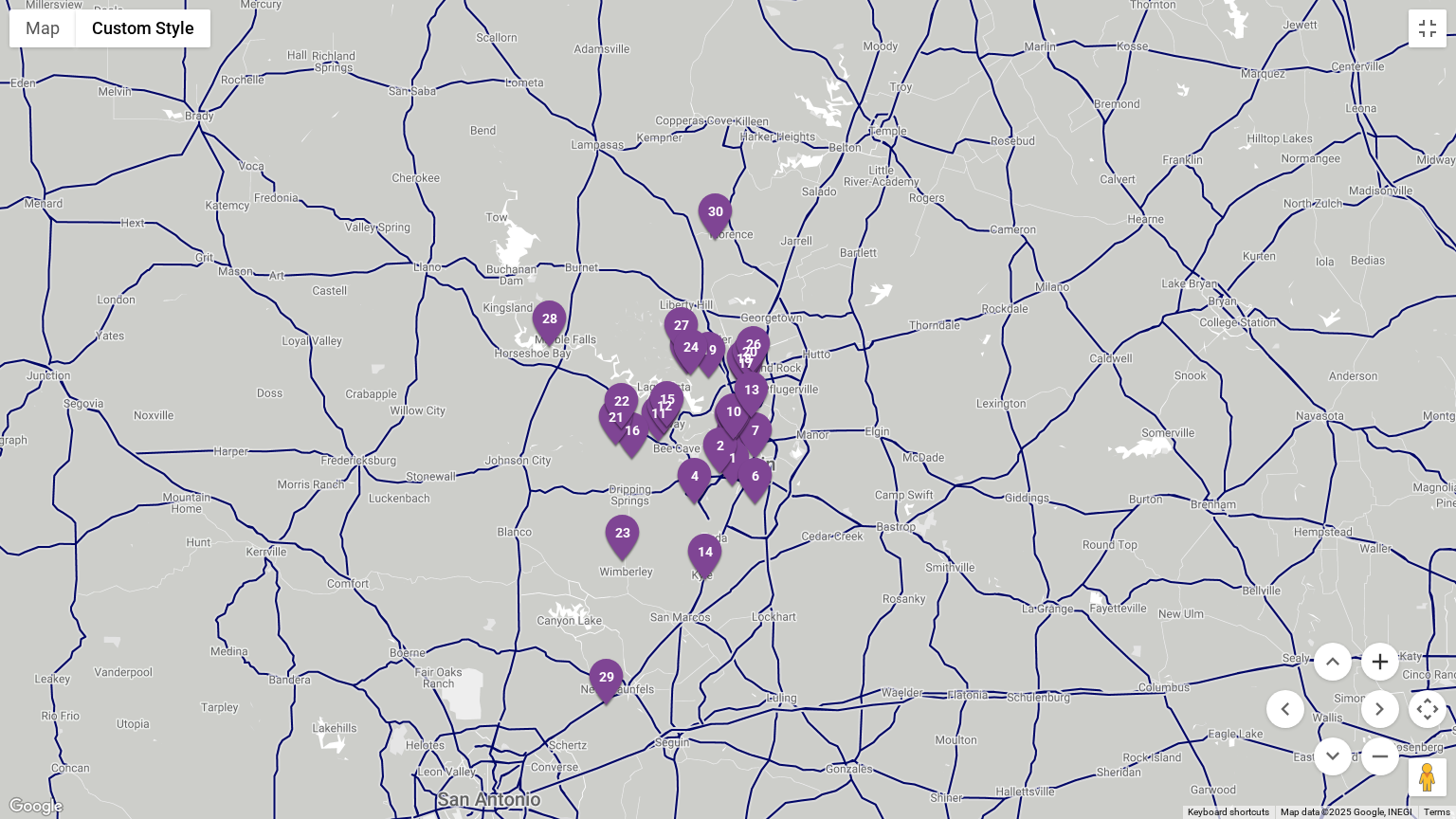 click at bounding box center [1380, 662] 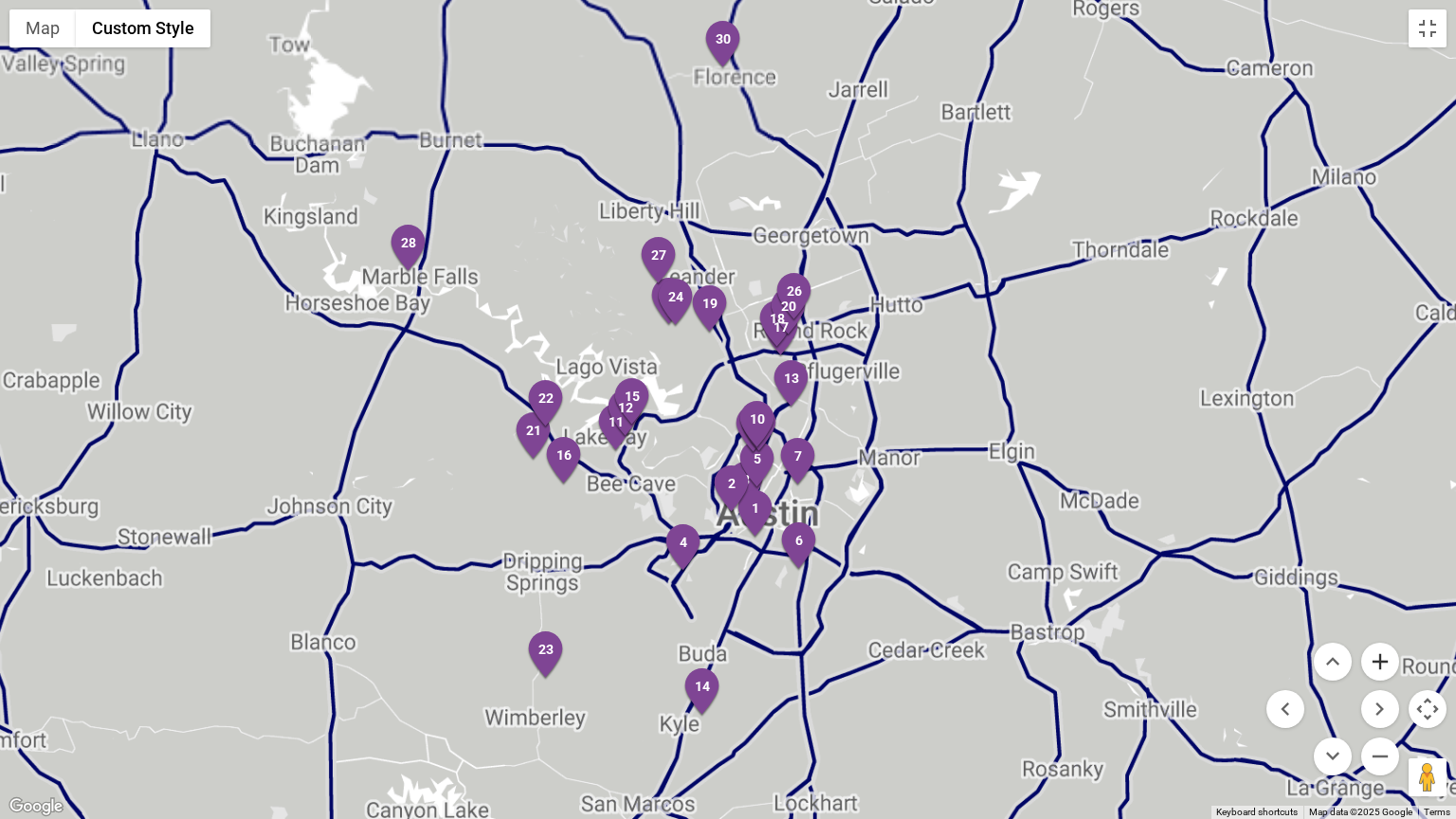 click at bounding box center (1380, 662) 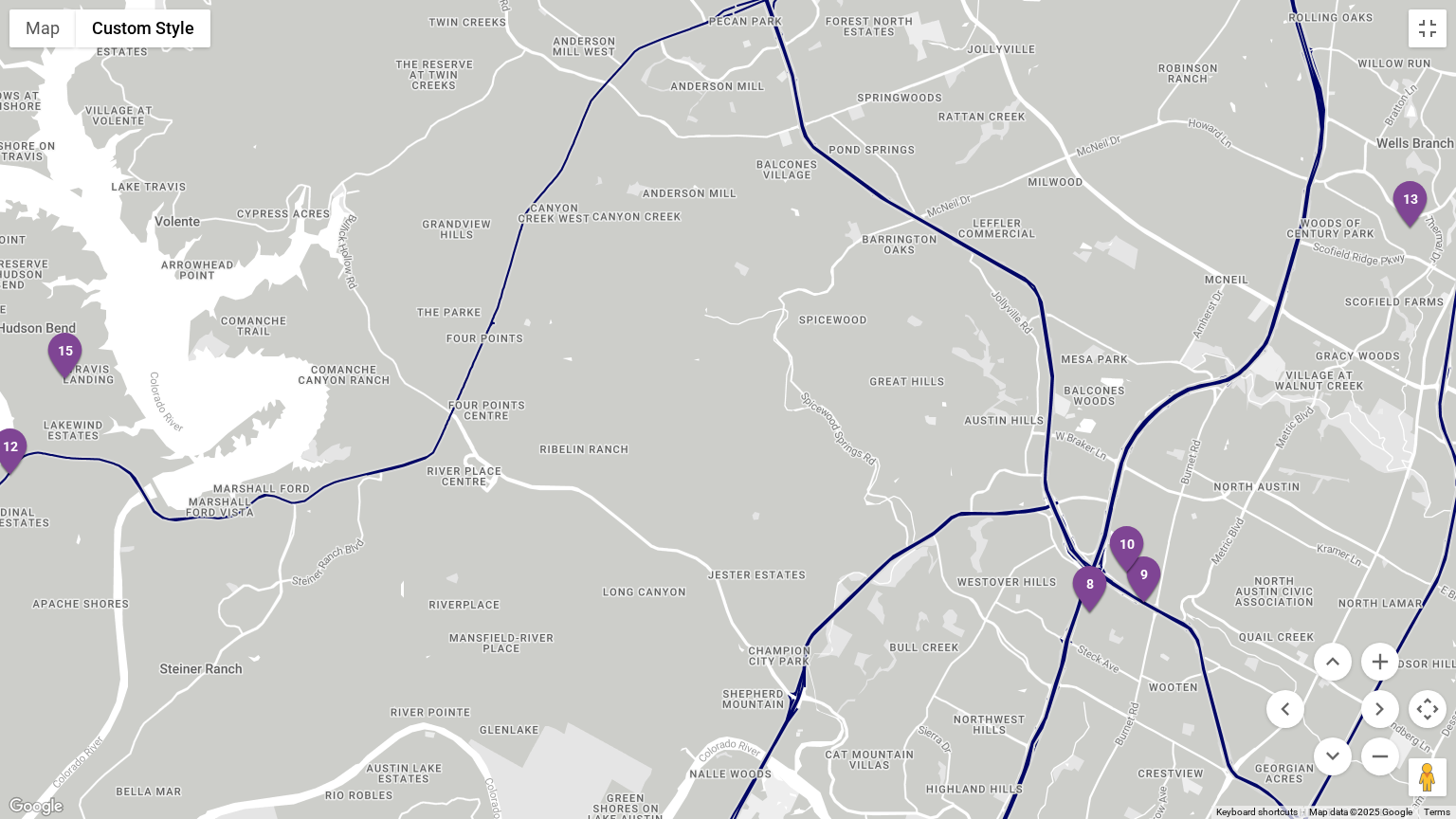 drag, startPoint x: 935, startPoint y: 659, endPoint x: 834, endPoint y: 484, distance: 202.05445 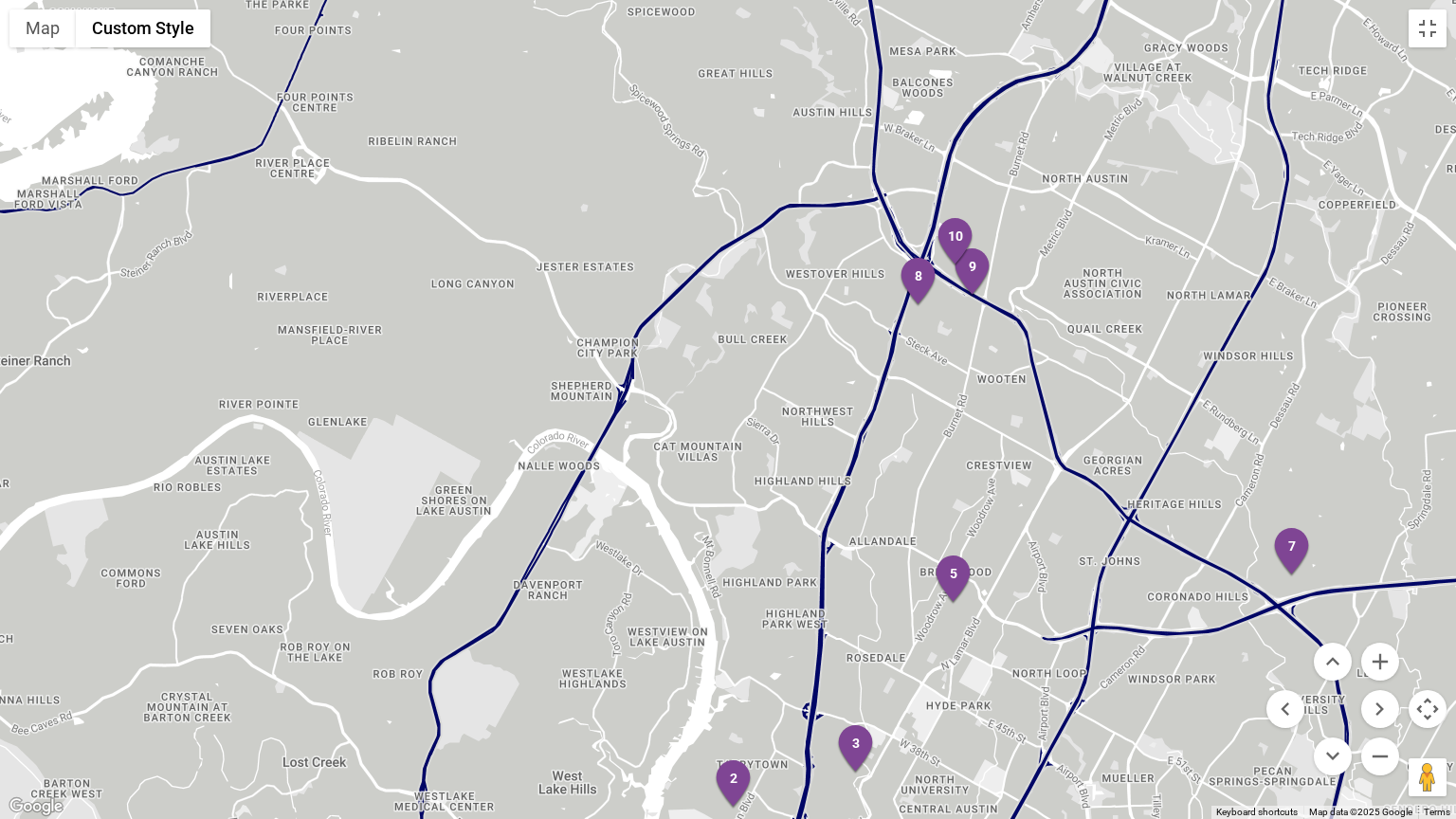 drag, startPoint x: 997, startPoint y: 720, endPoint x: 984, endPoint y: 533, distance: 187.45133 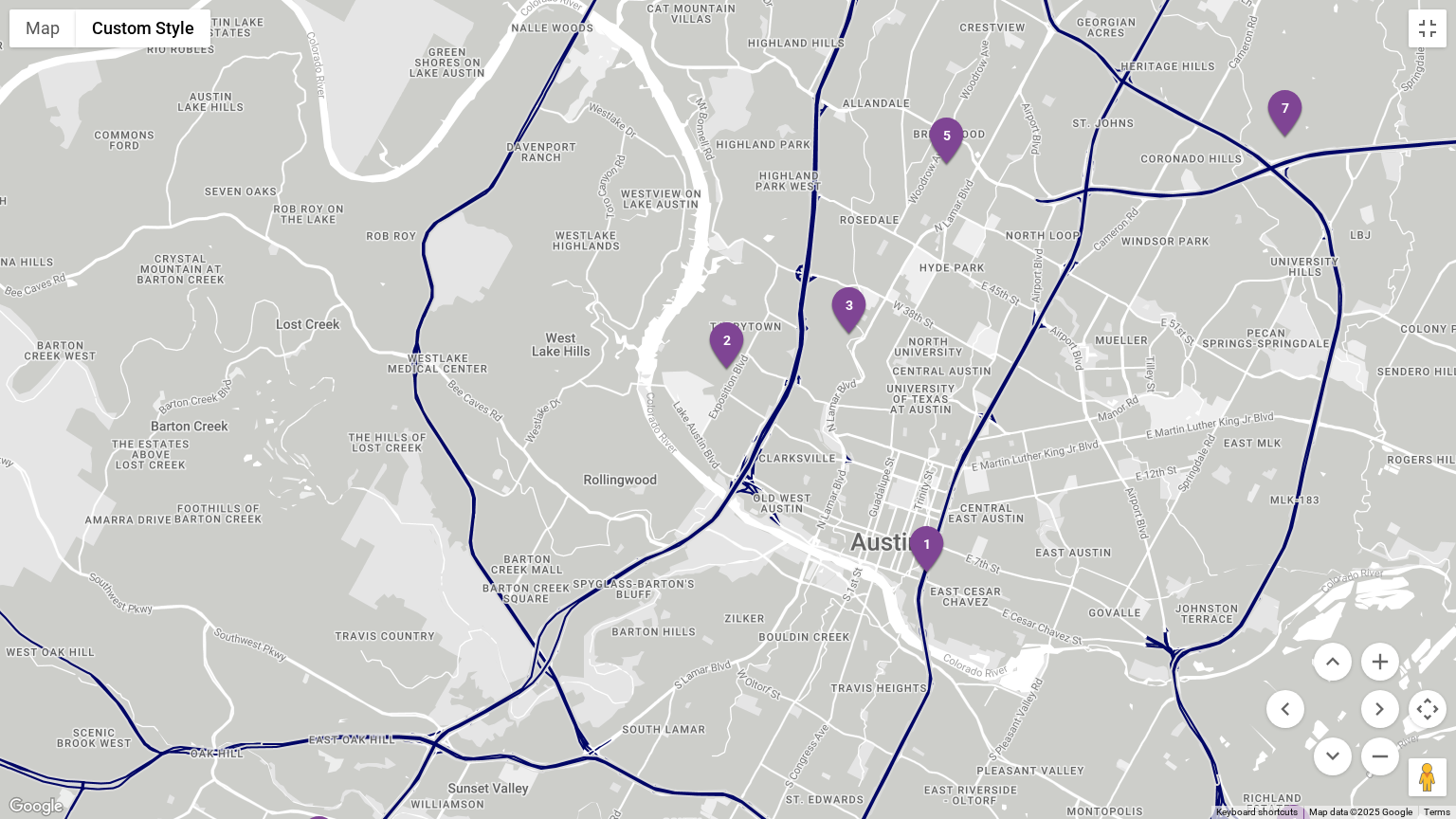 drag, startPoint x: 994, startPoint y: 634, endPoint x: 985, endPoint y: 485, distance: 149.27156 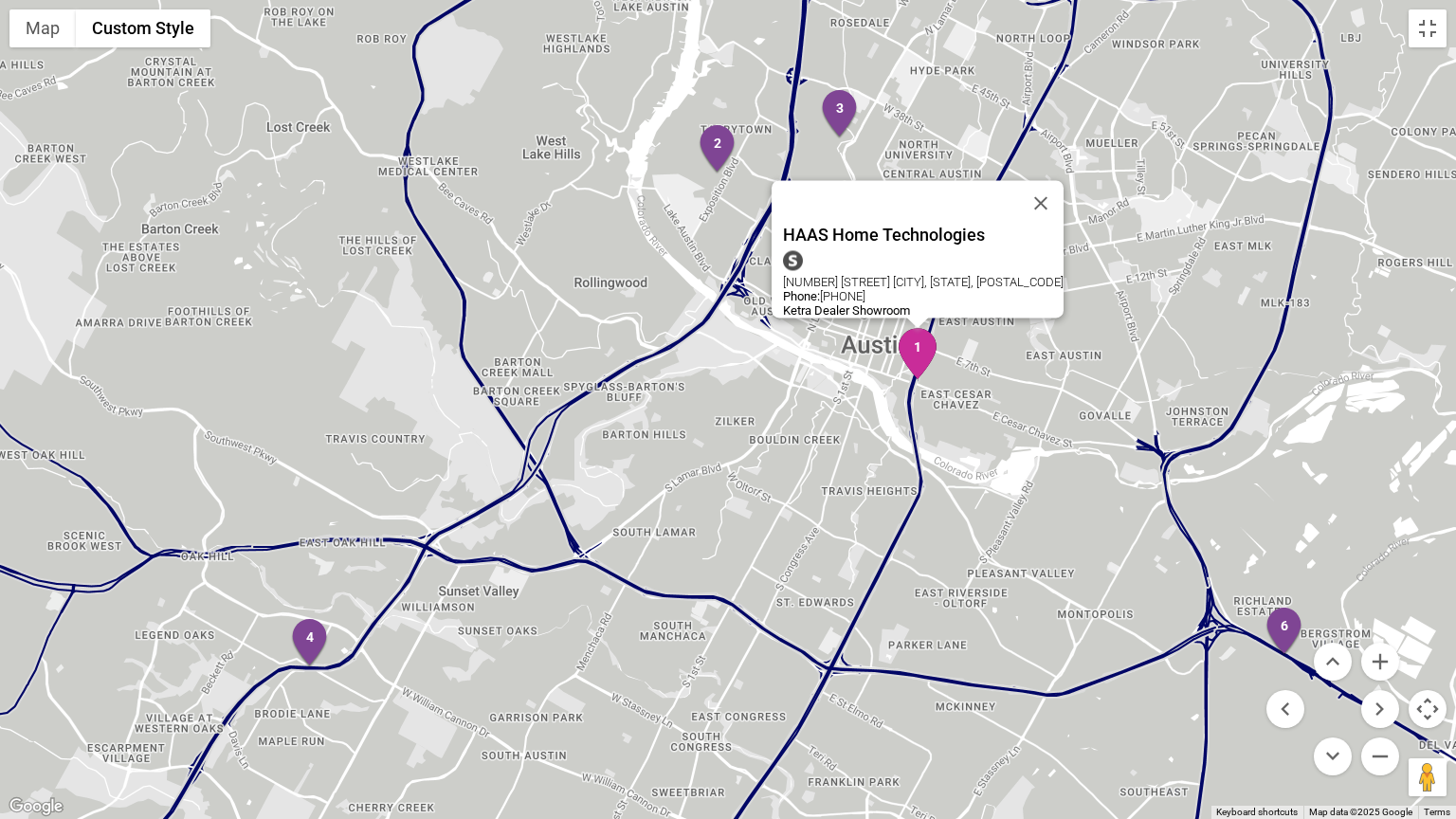 click at bounding box center [918, 354] 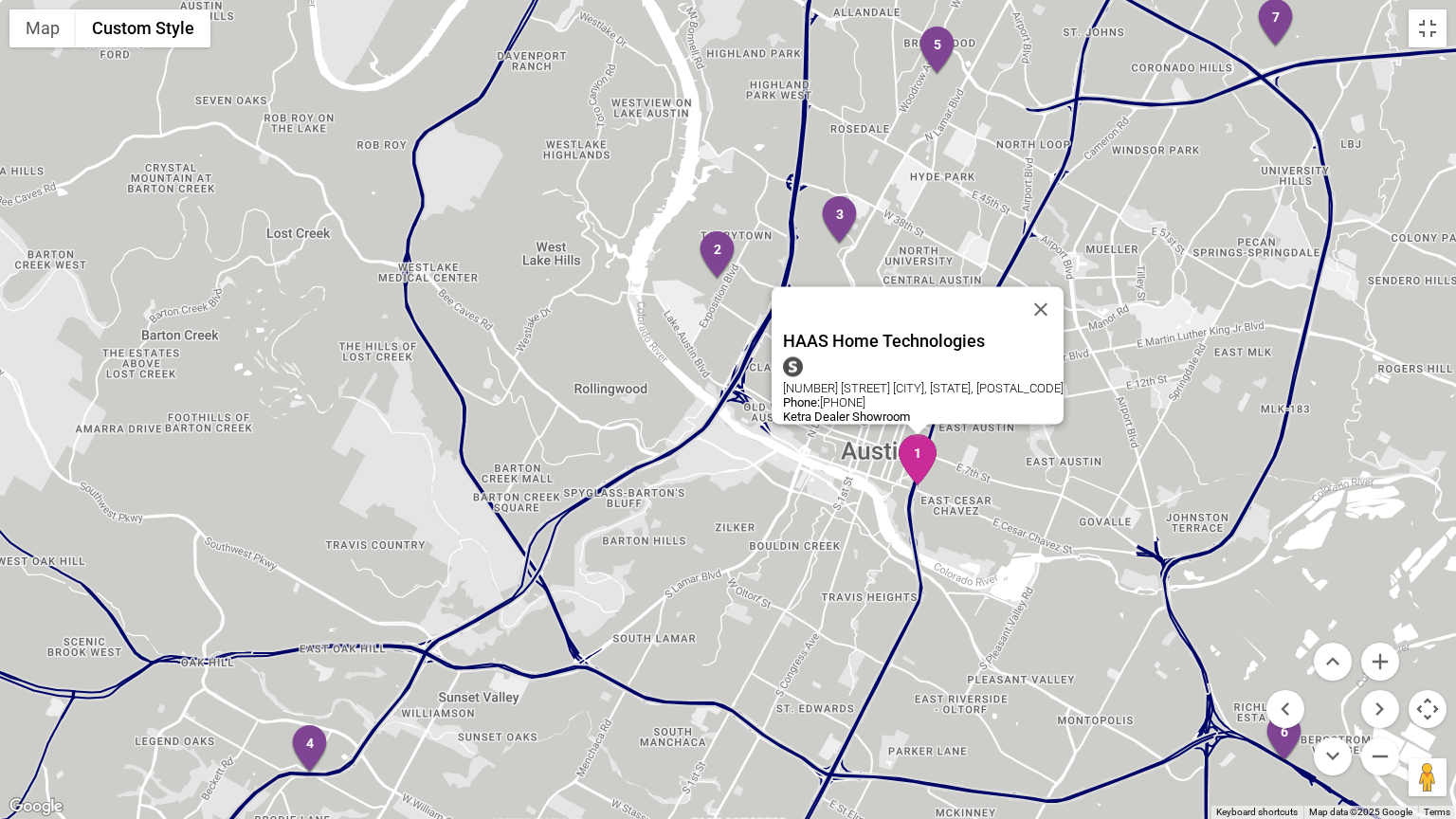 click at bounding box center (918, 460) 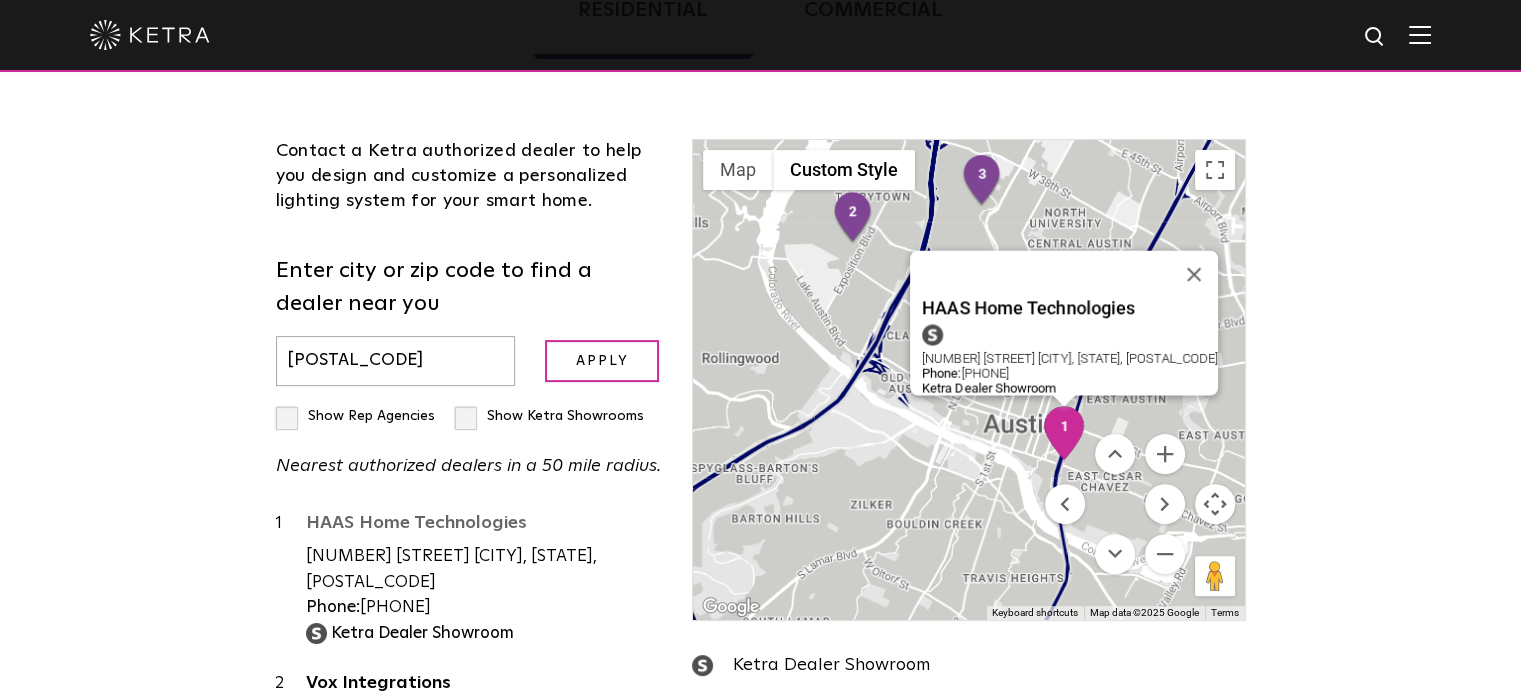 click on "HAAS Home Technologies" at bounding box center [484, 526] 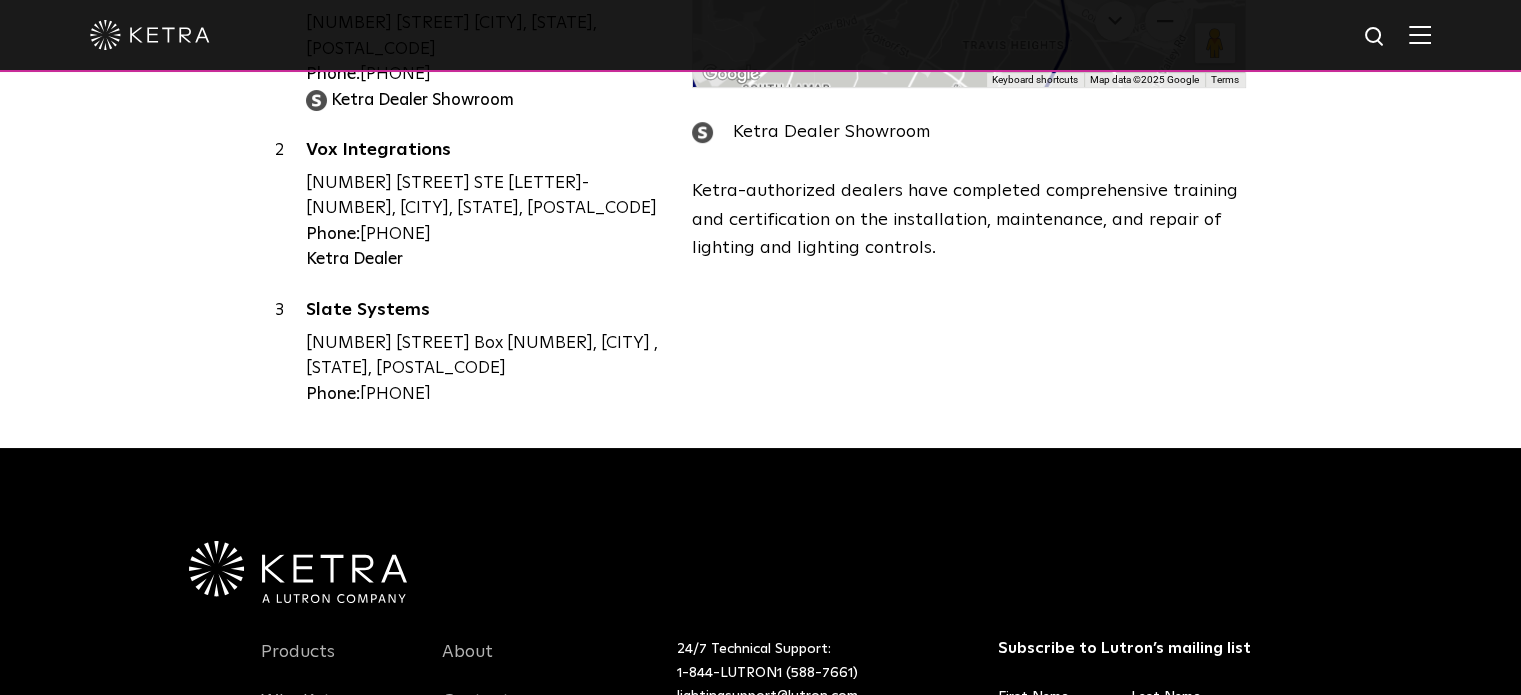 scroll, scrollTop: 711, scrollLeft: 0, axis: vertical 